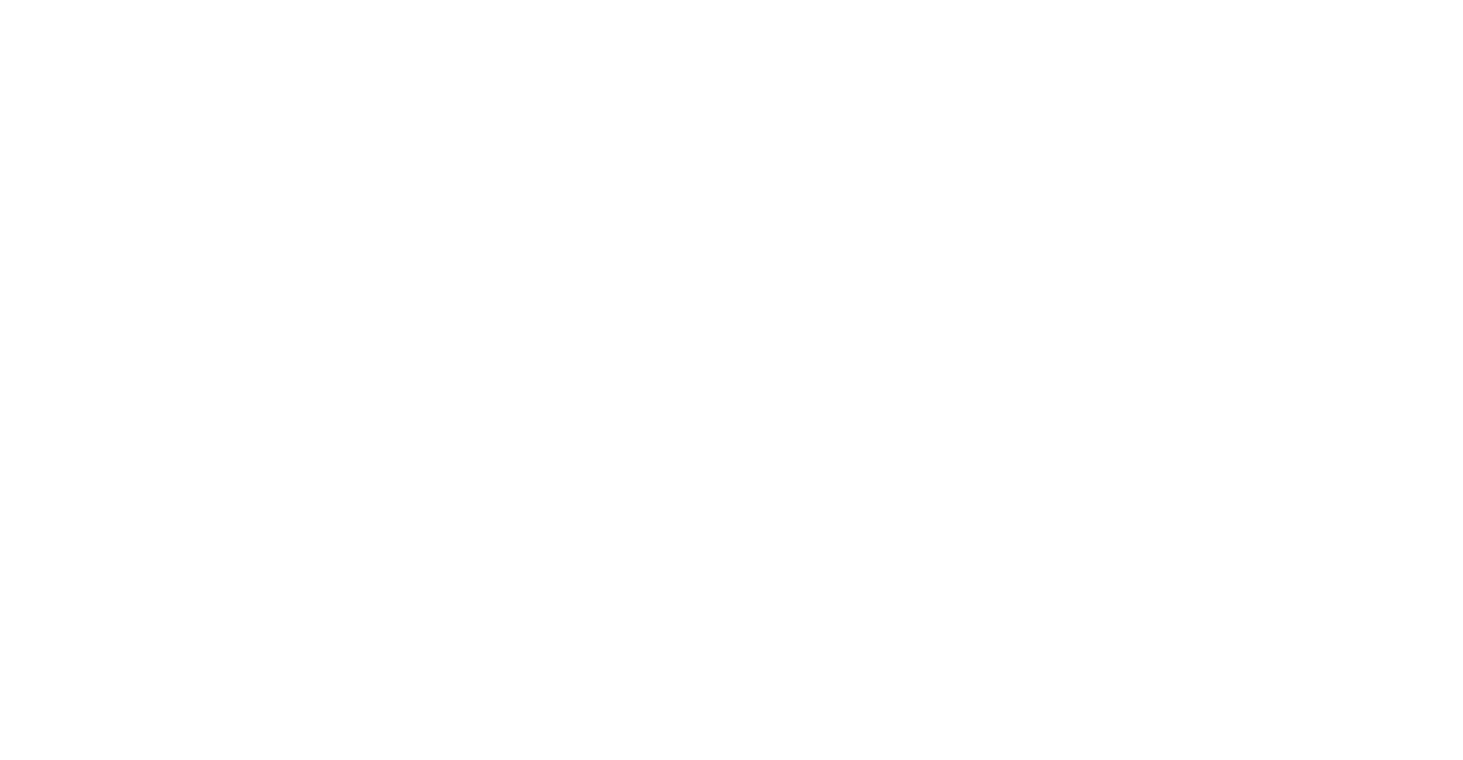 scroll, scrollTop: 0, scrollLeft: 0, axis: both 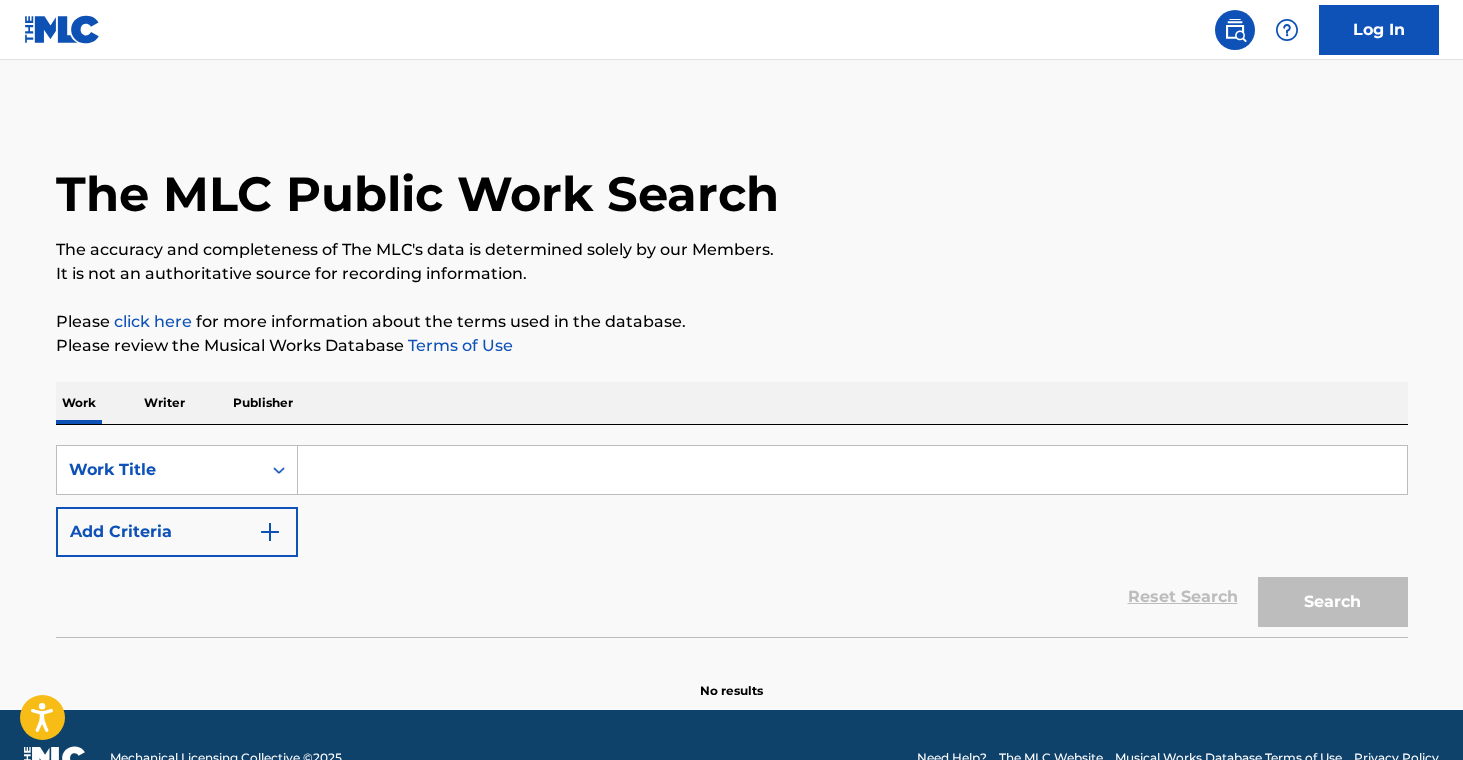 click on "Publisher" at bounding box center [263, 403] 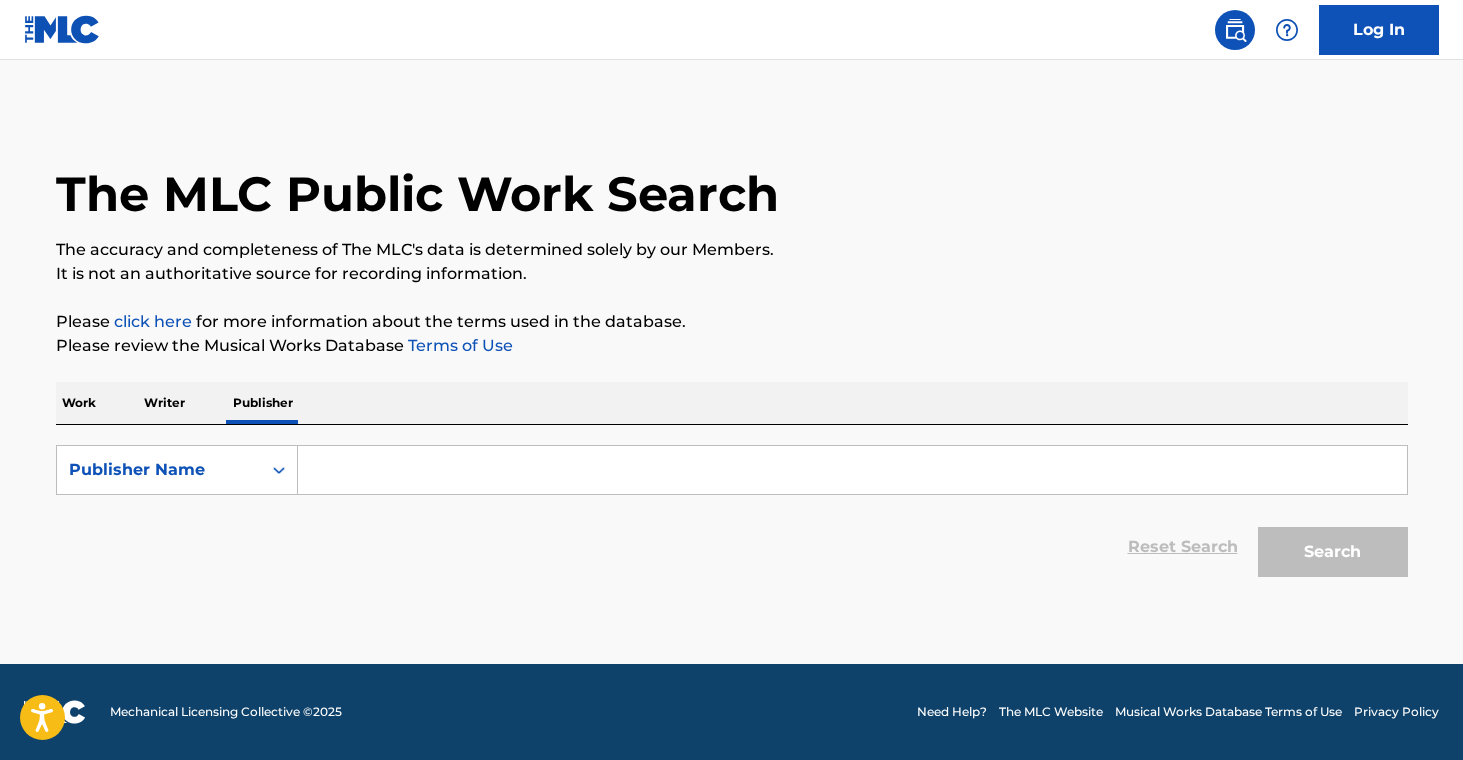 click at bounding box center (852, 470) 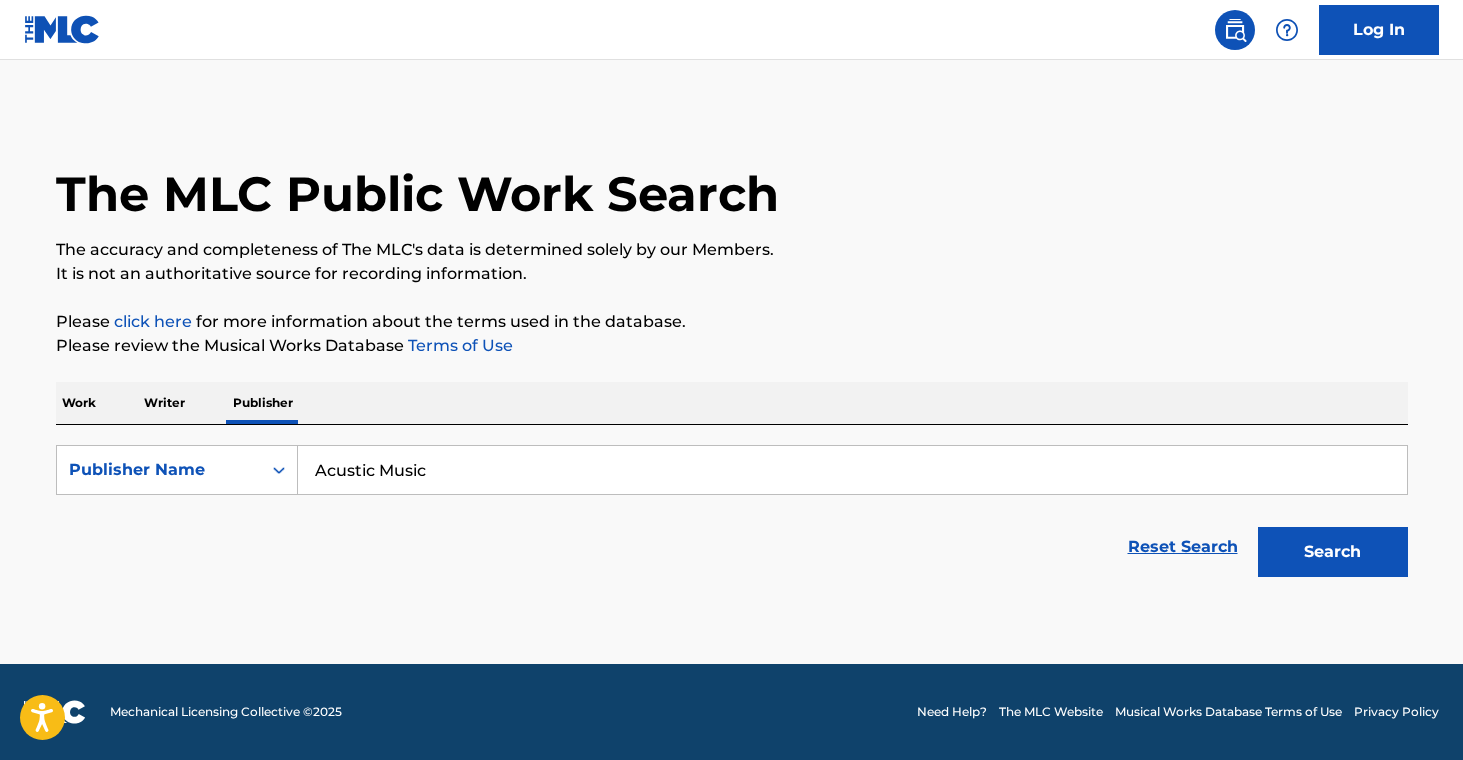 type on "Acustic Music" 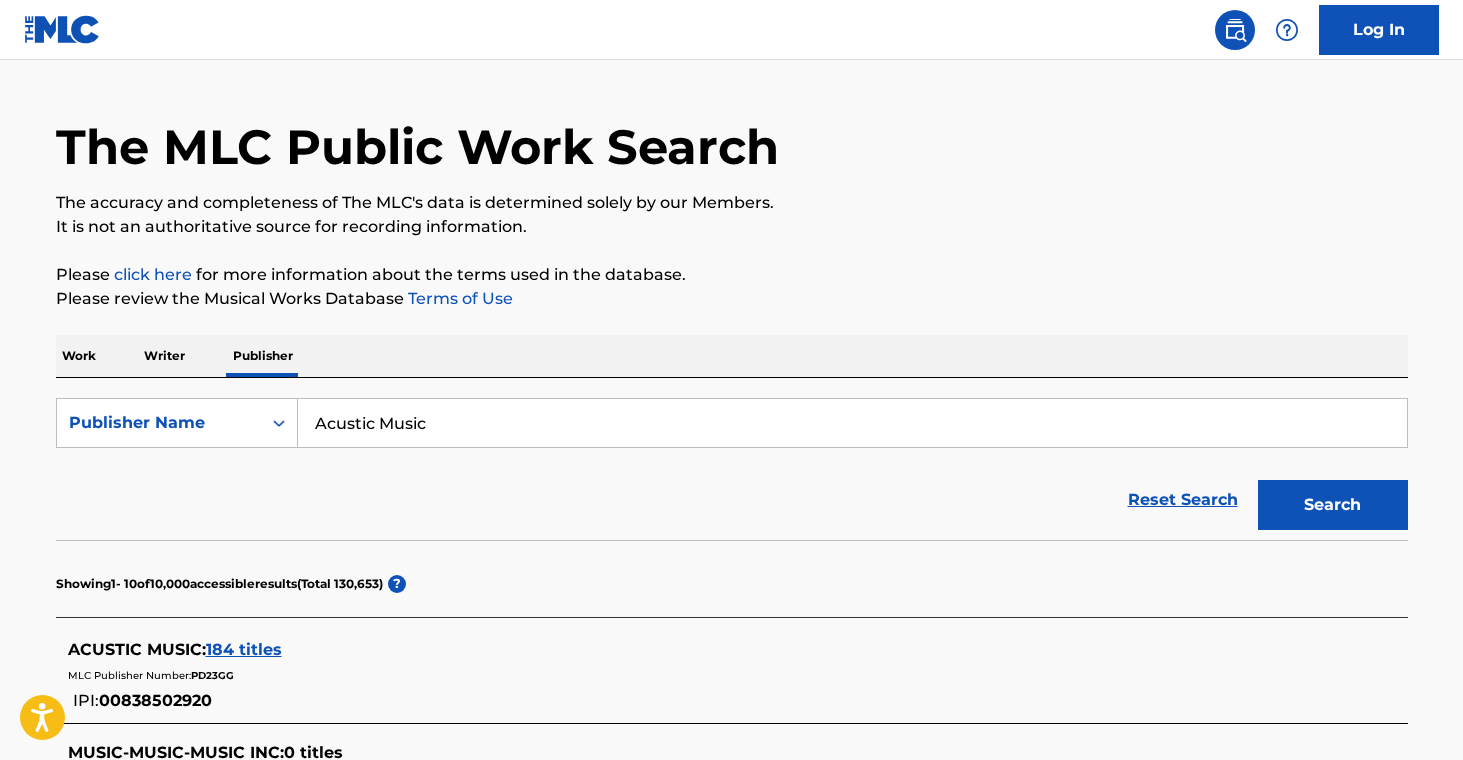 scroll, scrollTop: 93, scrollLeft: 0, axis: vertical 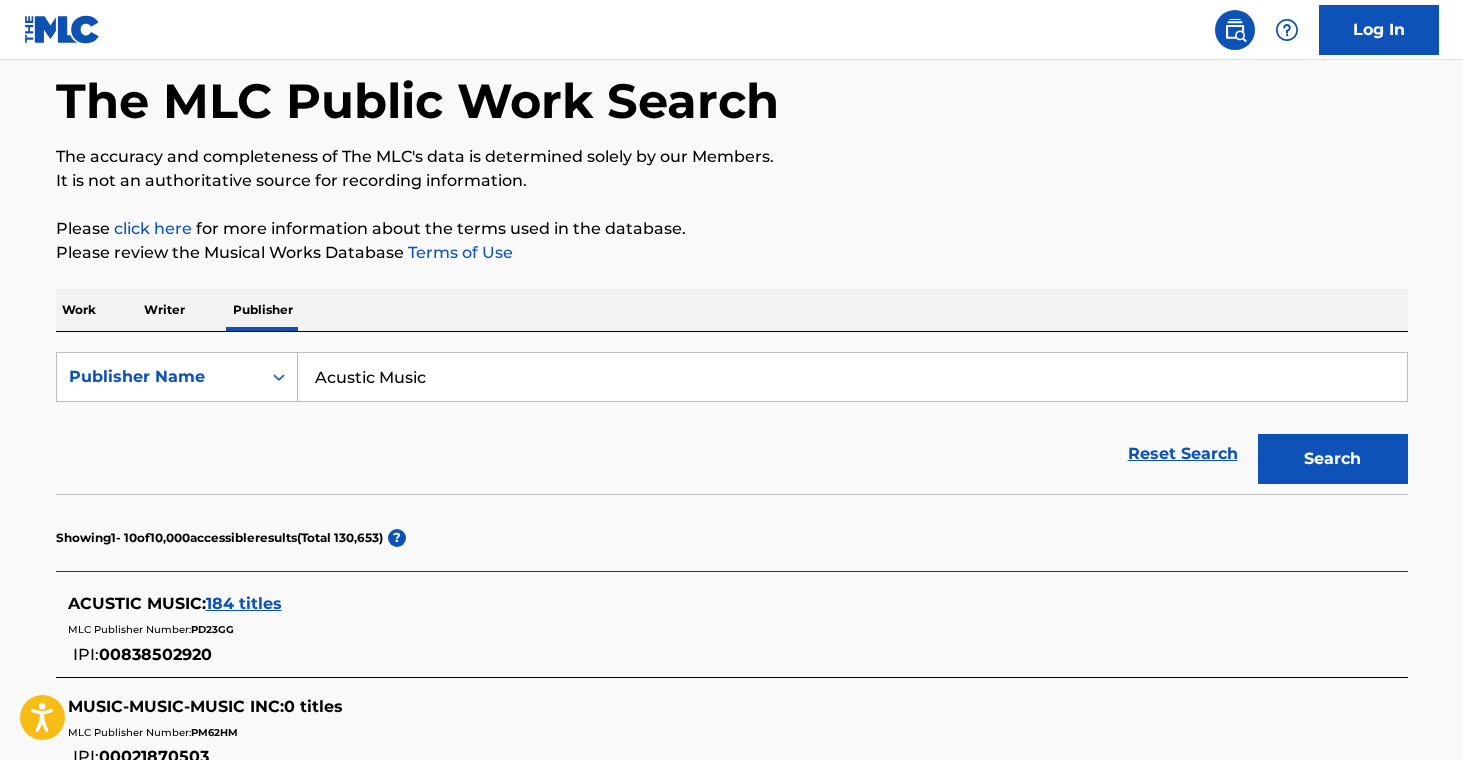 click on "184 titles" at bounding box center (244, 603) 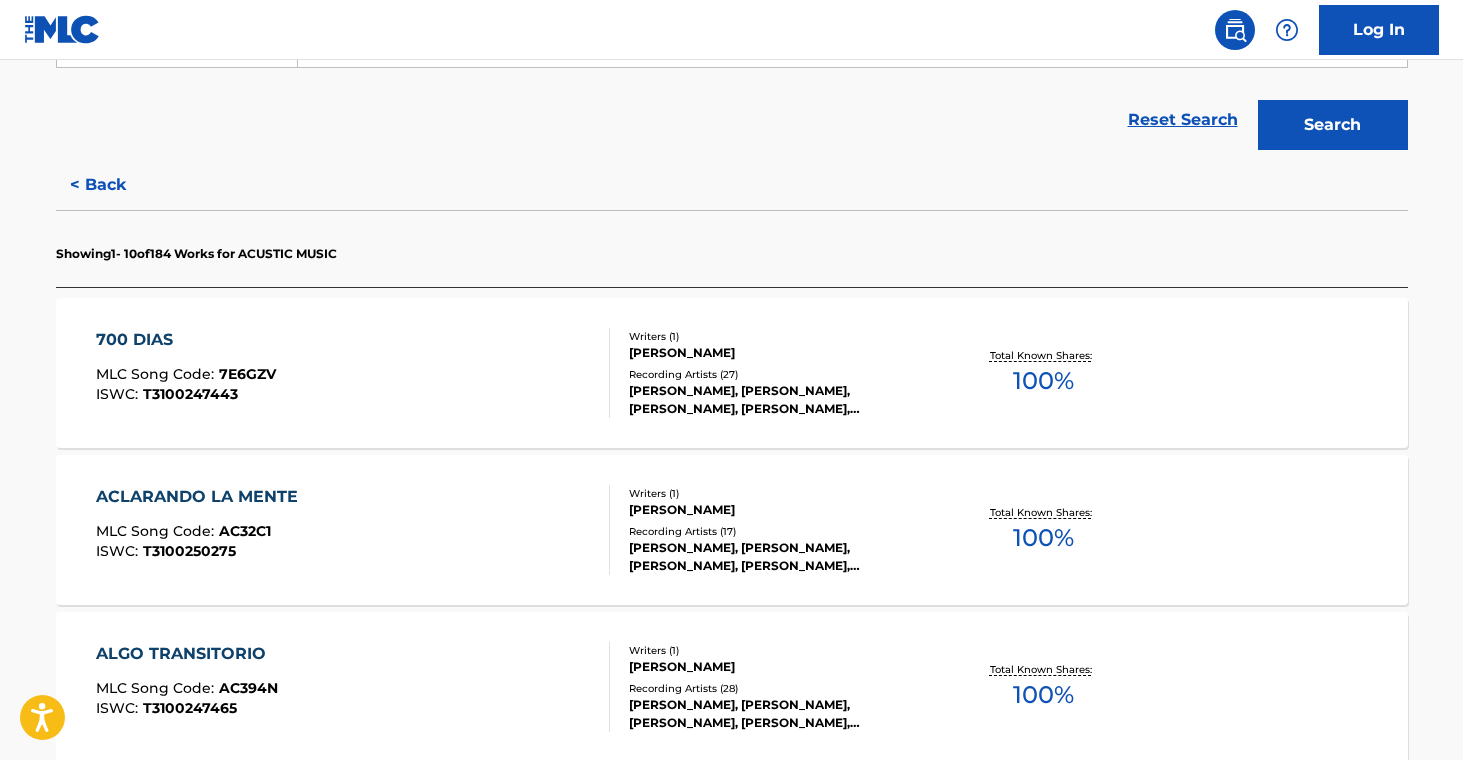 scroll, scrollTop: 431, scrollLeft: 0, axis: vertical 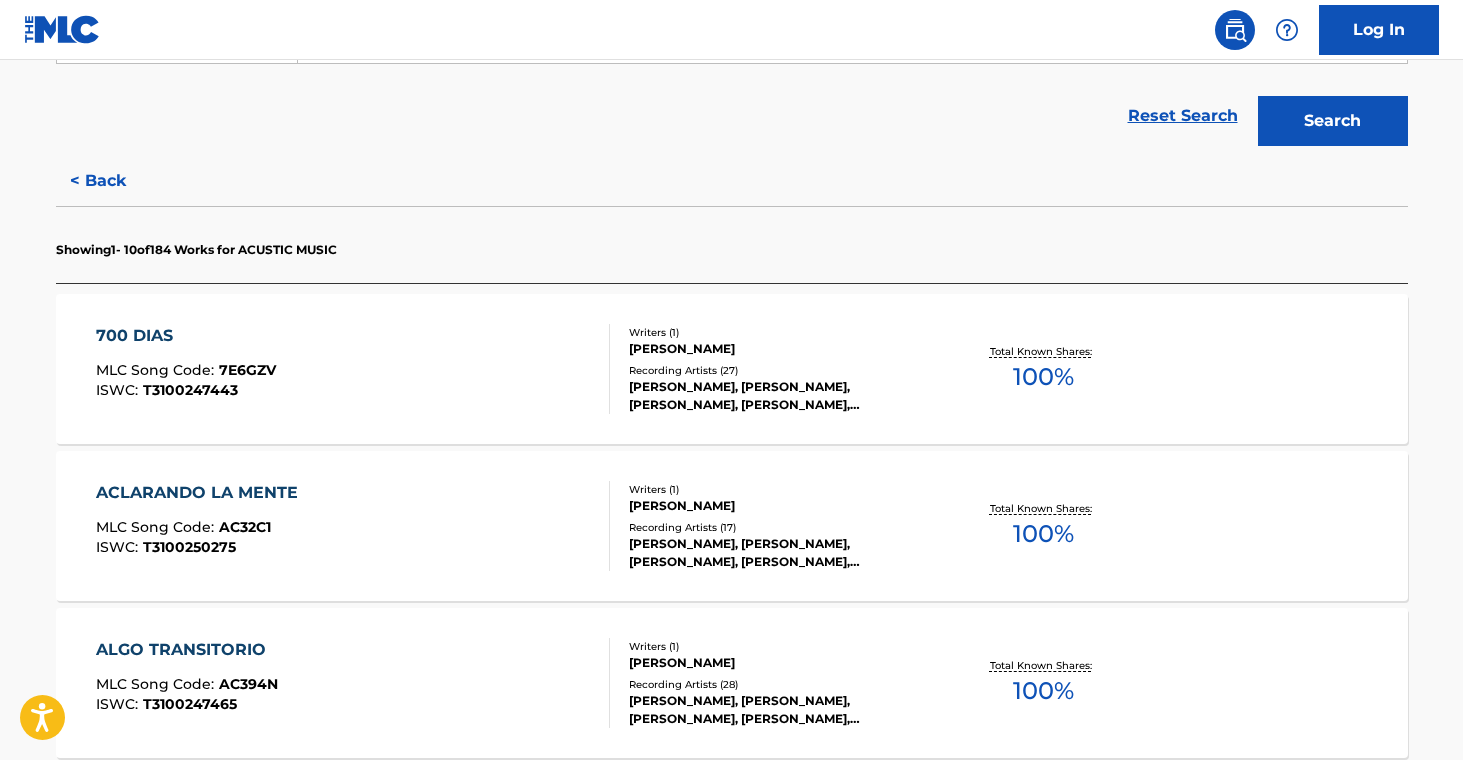 click on "[PERSON_NAME], [PERSON_NAME], [PERSON_NAME], [PERSON_NAME], [PERSON_NAME]" at bounding box center [780, 396] 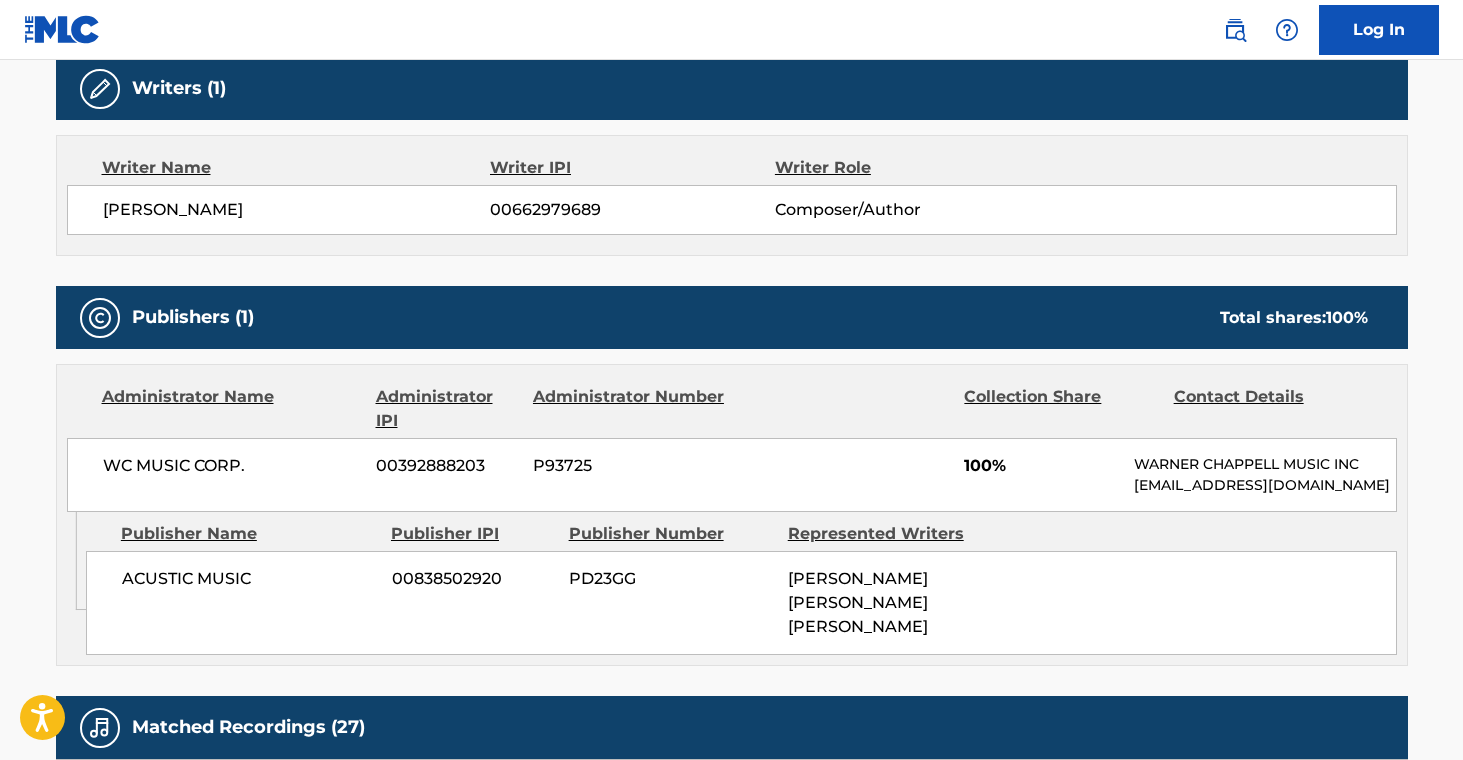 scroll, scrollTop: 817, scrollLeft: 0, axis: vertical 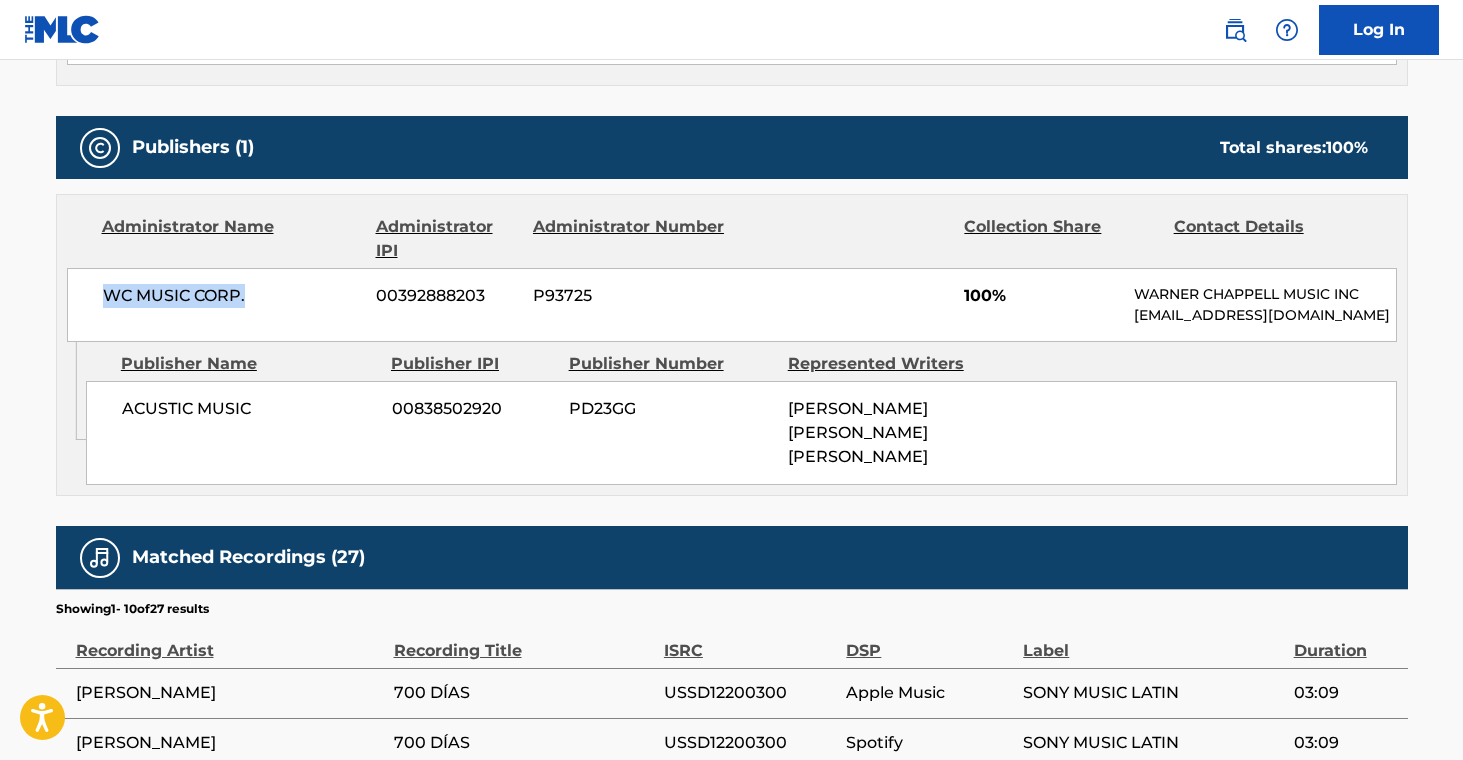 drag, startPoint x: 105, startPoint y: 294, endPoint x: 282, endPoint y: 302, distance: 177.1807 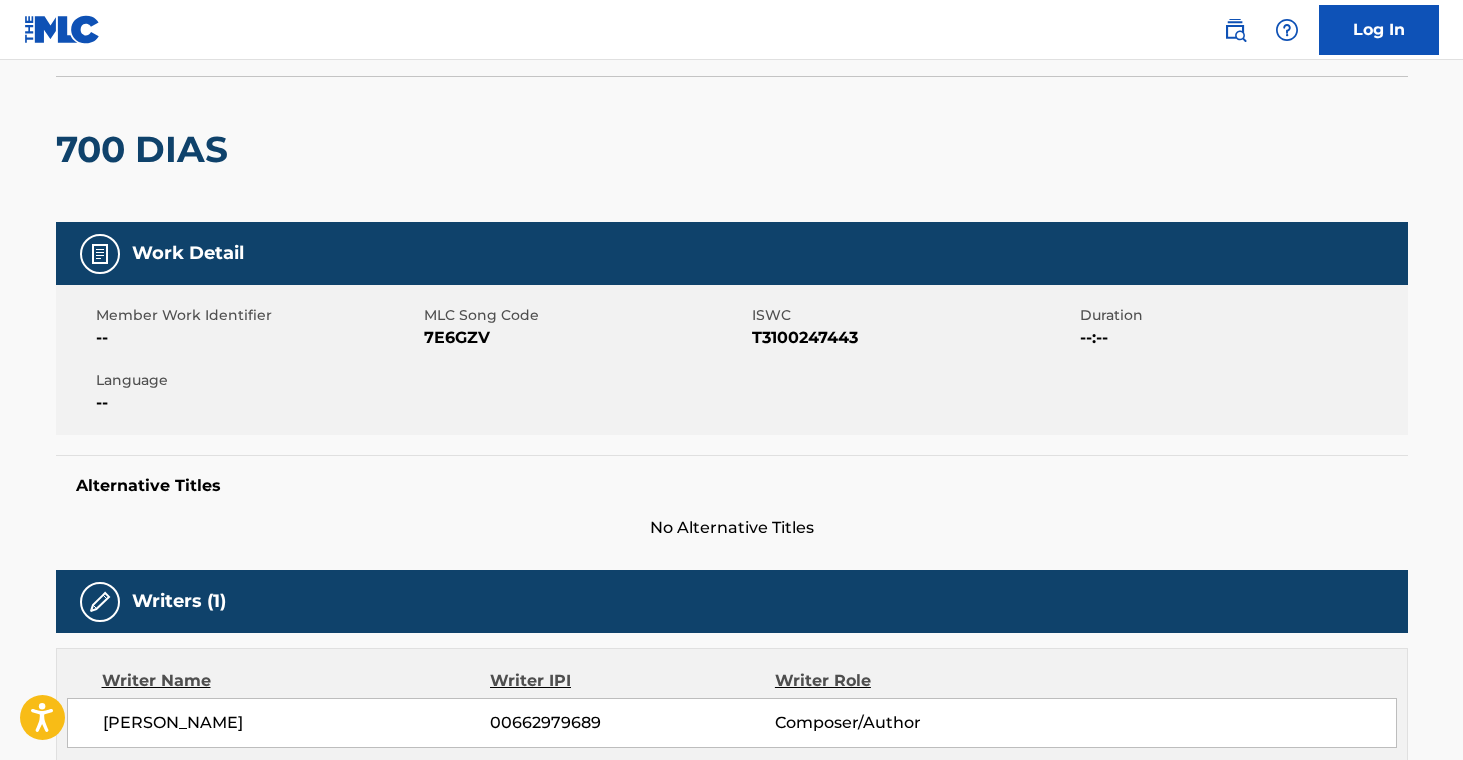 scroll, scrollTop: 0, scrollLeft: 0, axis: both 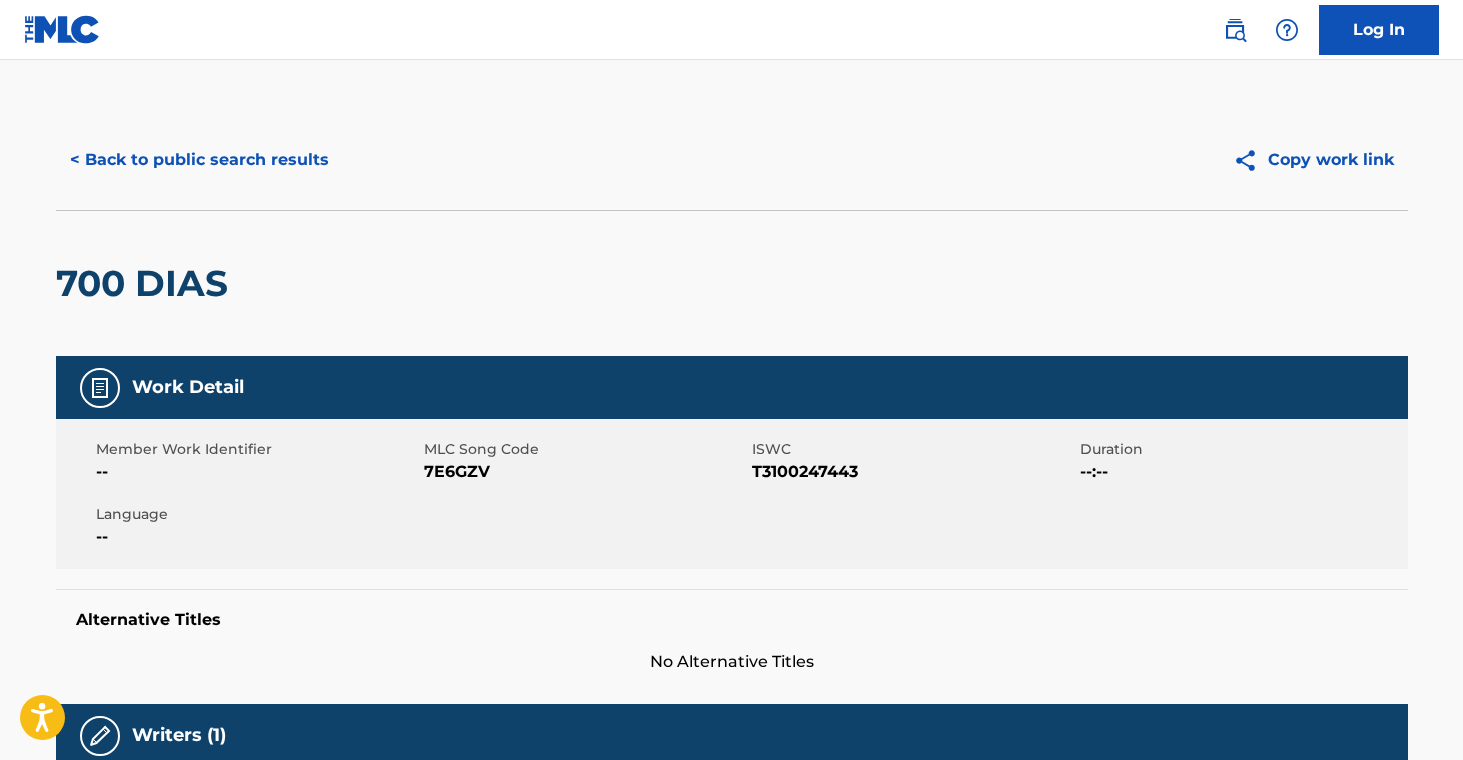 click on "< Back to public search results" at bounding box center (199, 160) 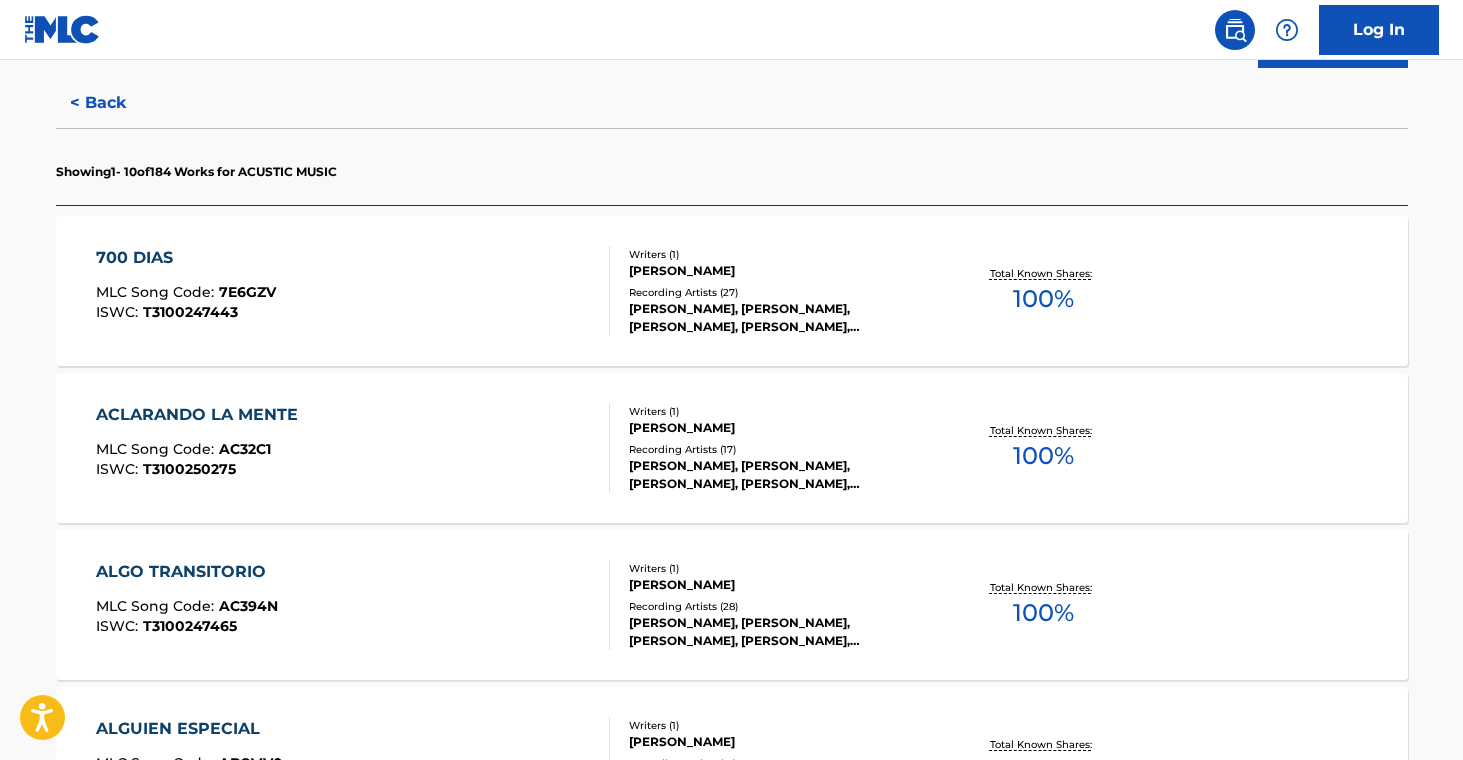 scroll, scrollTop: 513, scrollLeft: 0, axis: vertical 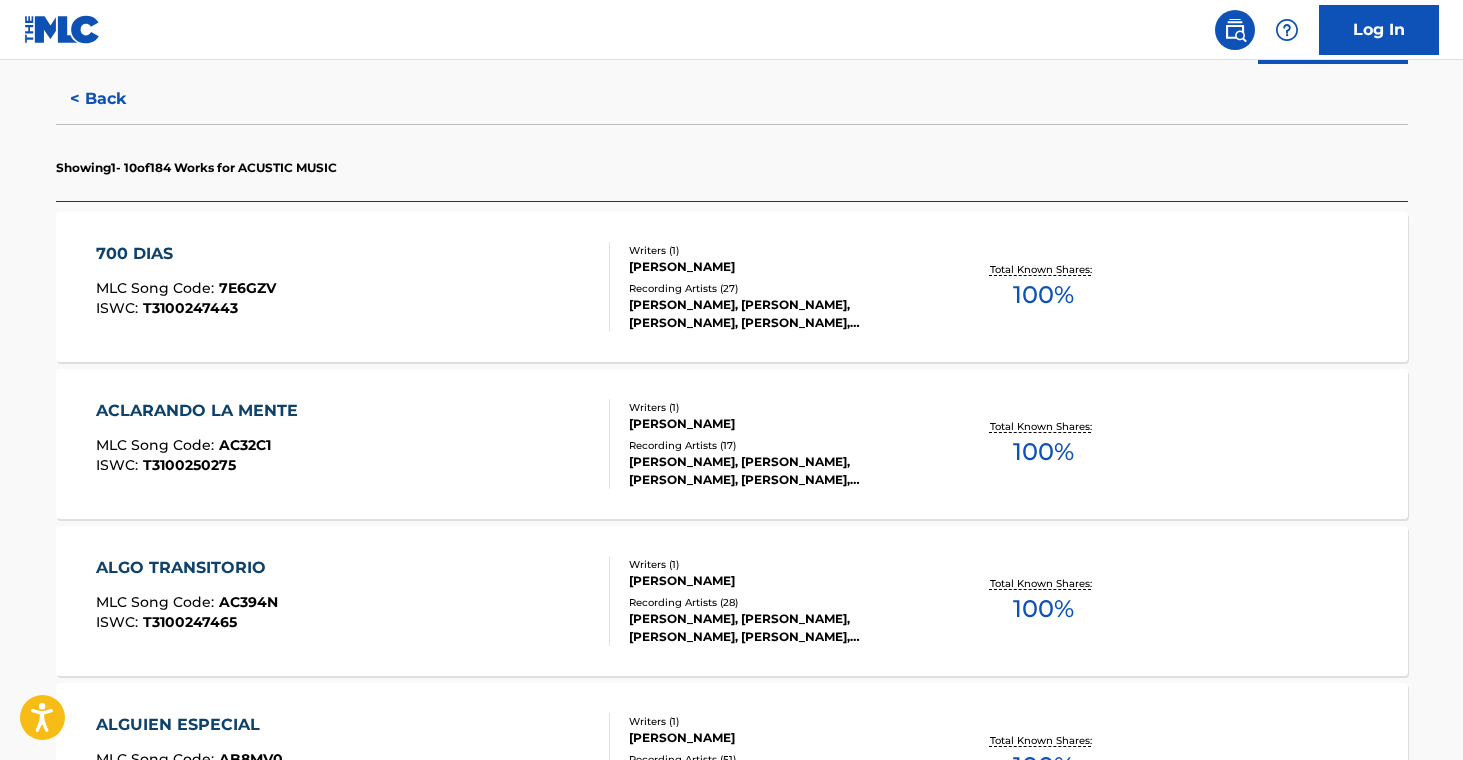 click on "[PERSON_NAME]" at bounding box center [780, 424] 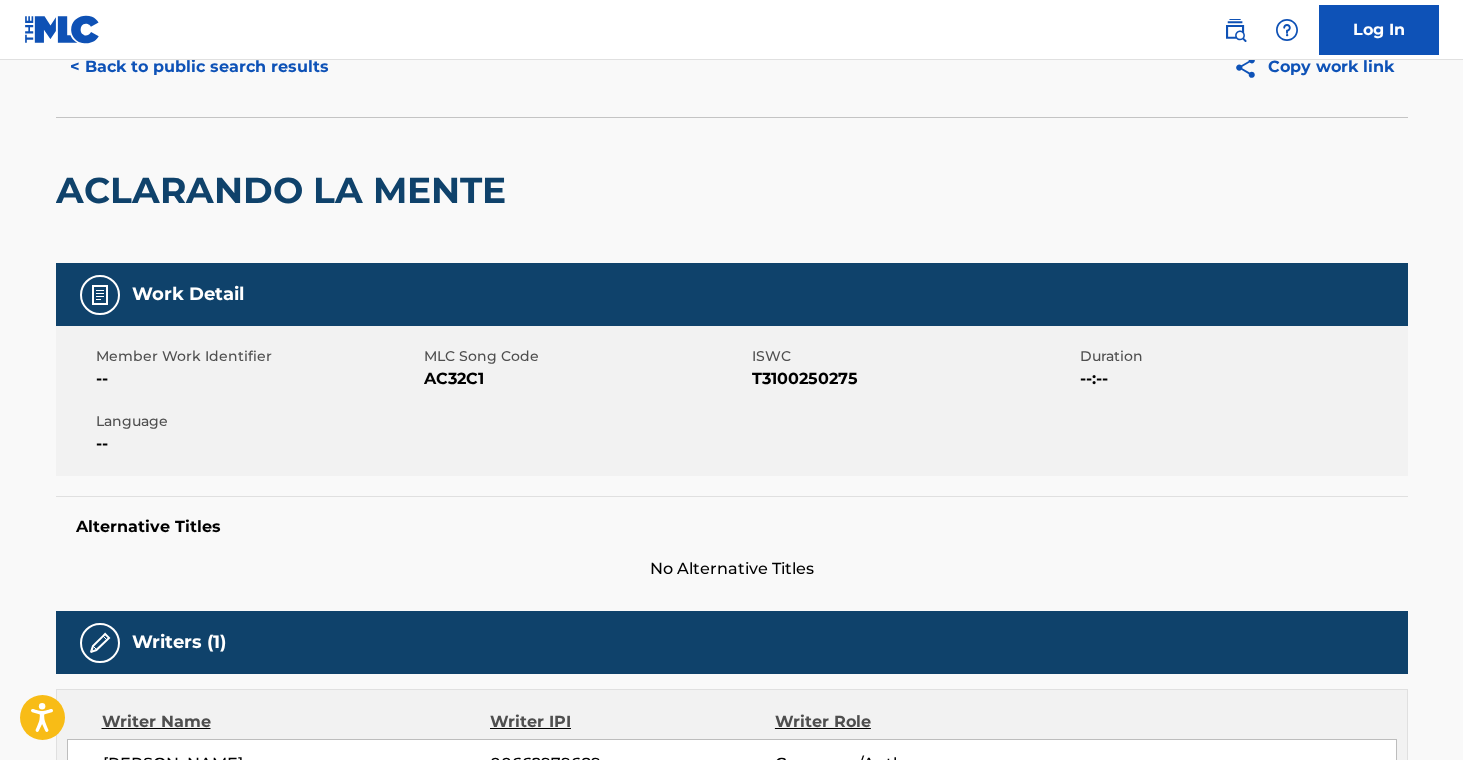 scroll, scrollTop: 0, scrollLeft: 0, axis: both 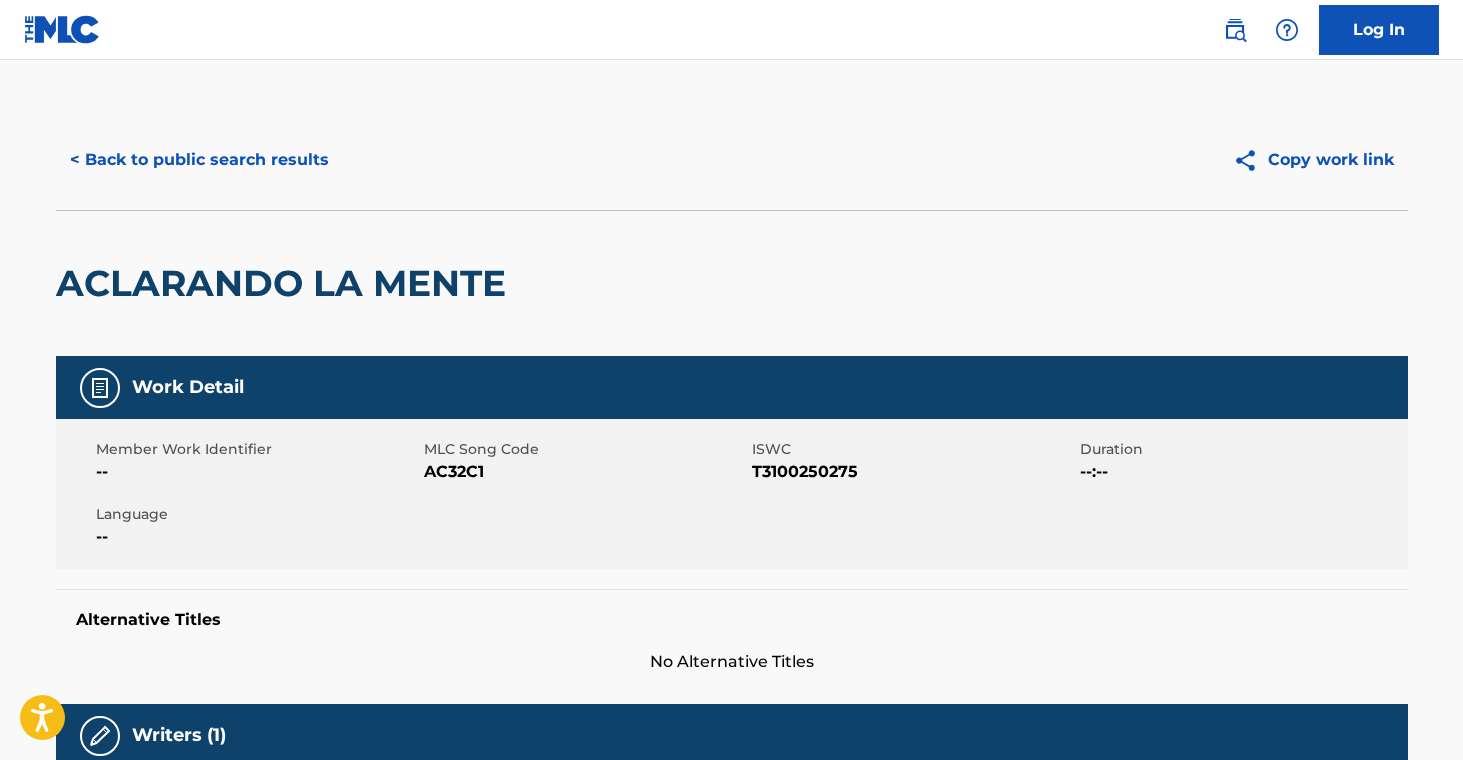 click on "< Back to public search results" at bounding box center (199, 160) 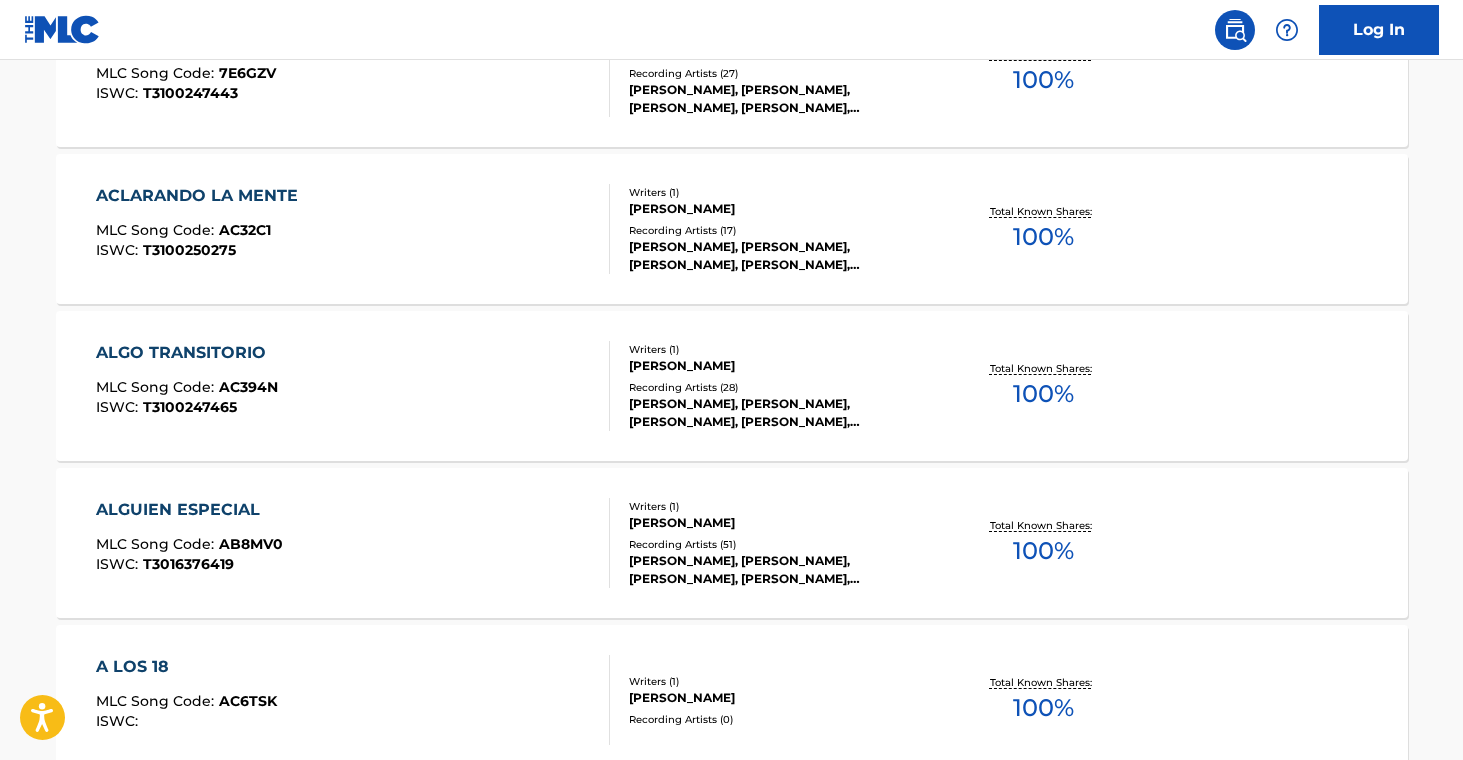 scroll, scrollTop: 728, scrollLeft: 0, axis: vertical 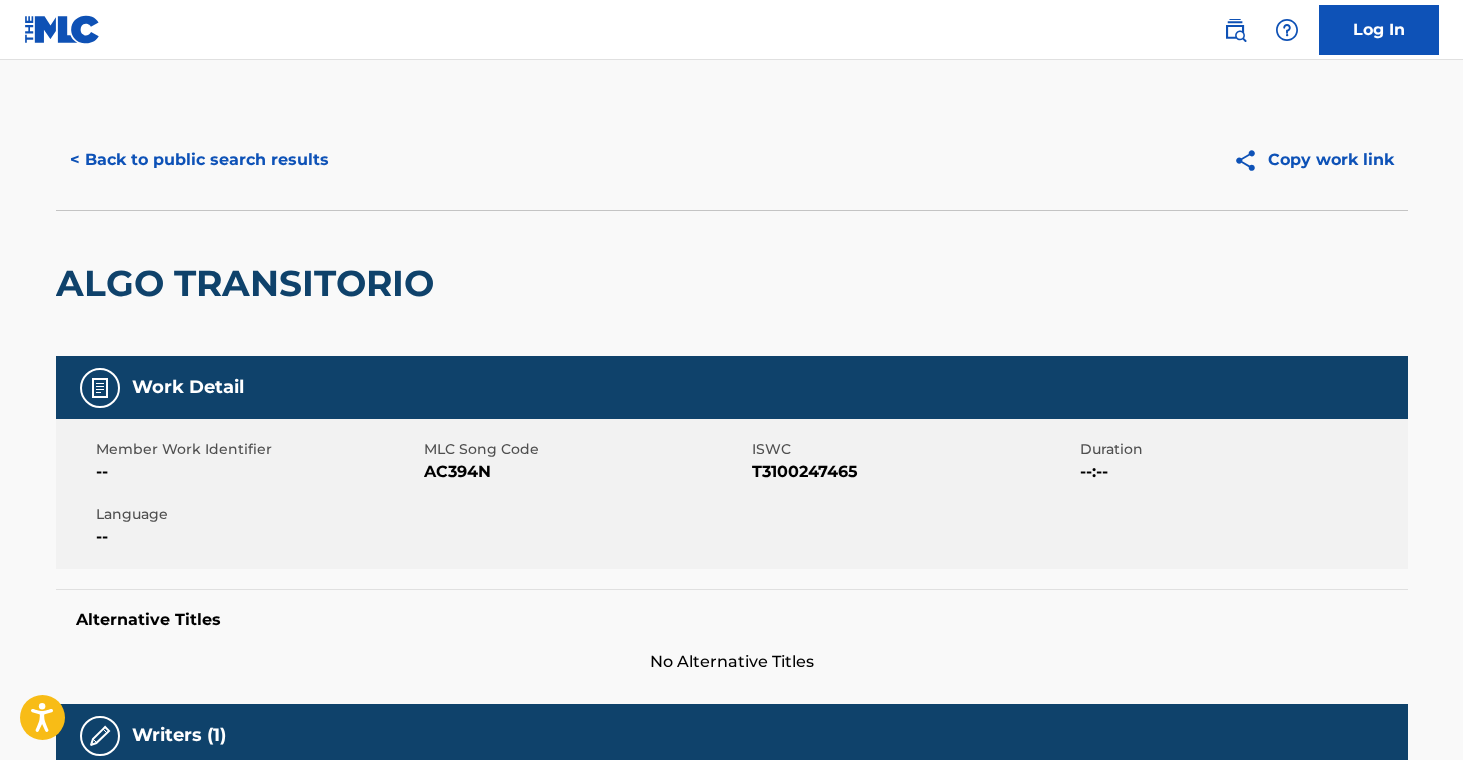 click on "< Back to public search results" at bounding box center (199, 160) 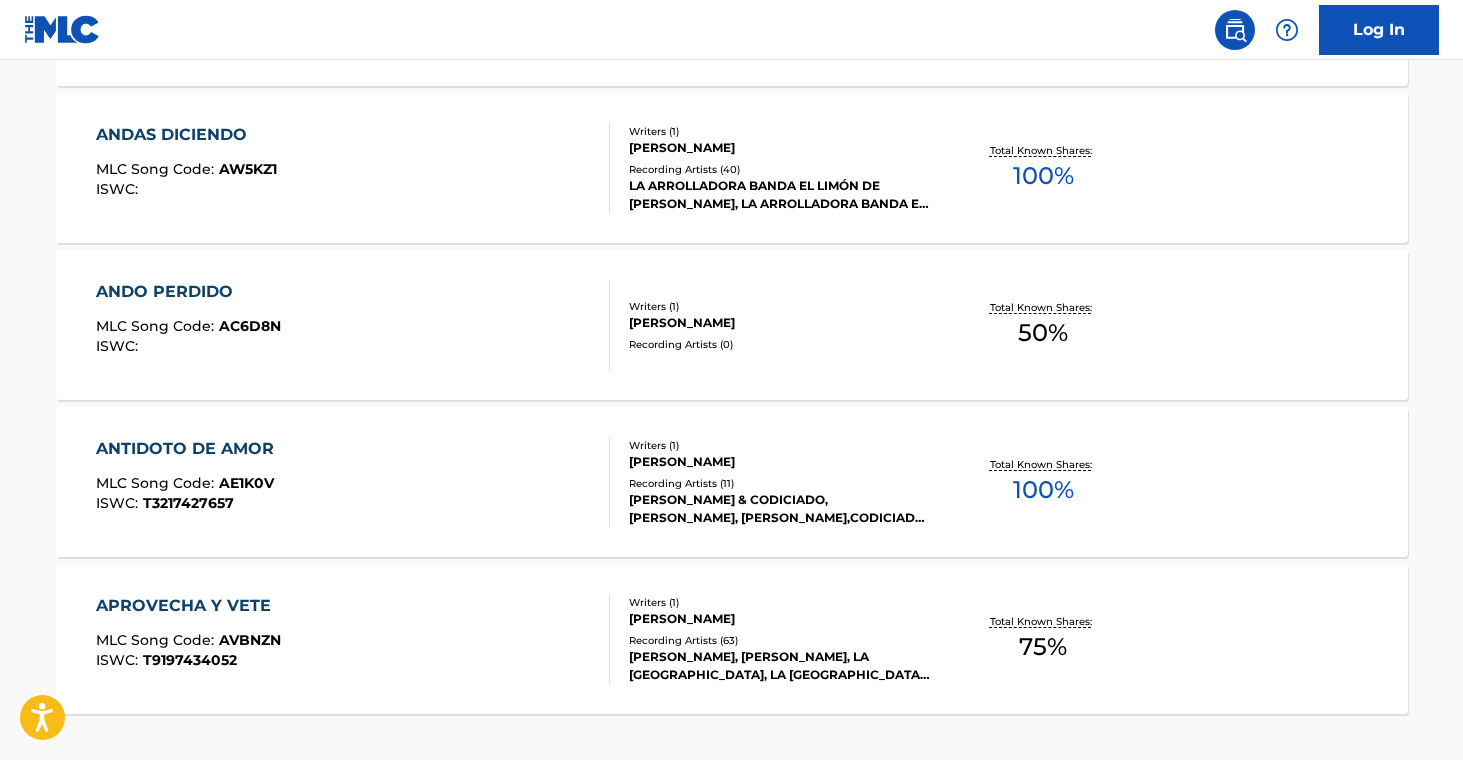 scroll, scrollTop: 1769, scrollLeft: 0, axis: vertical 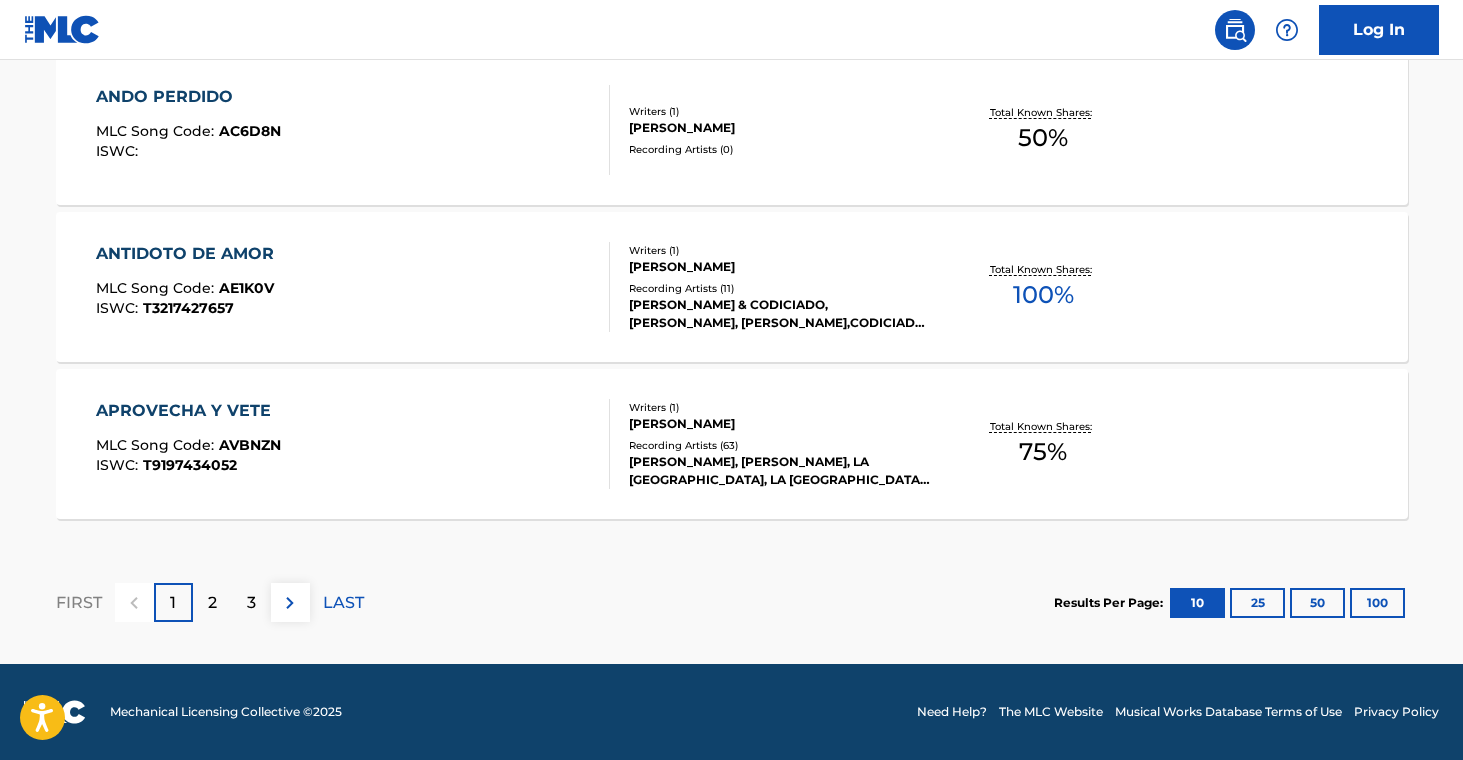 click on "APROVECHA Y VETE MLC Song Code : AVBNZN ISWC : T9197434052" at bounding box center (188, 444) 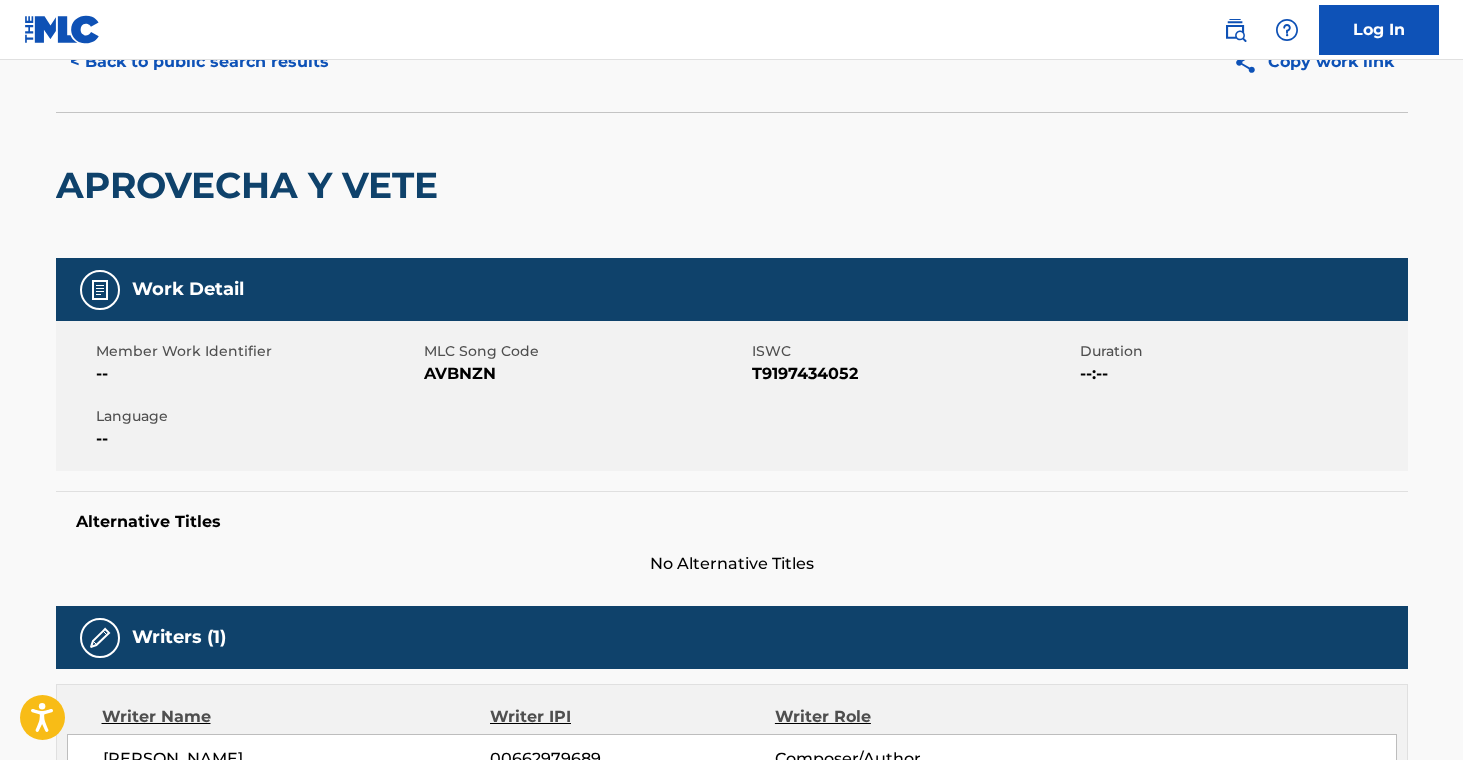 scroll, scrollTop: 0, scrollLeft: 0, axis: both 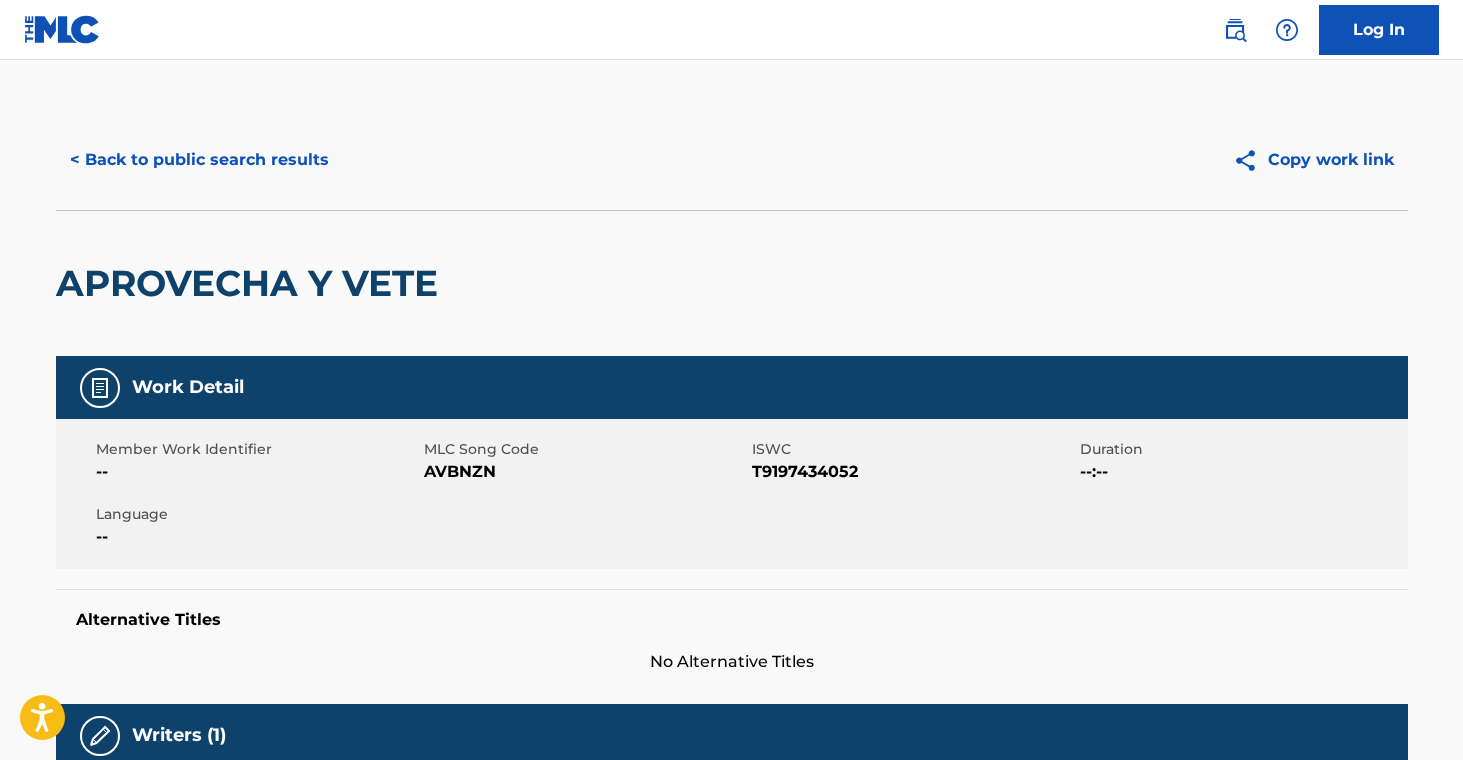 click on "< Back to public search results" at bounding box center [199, 160] 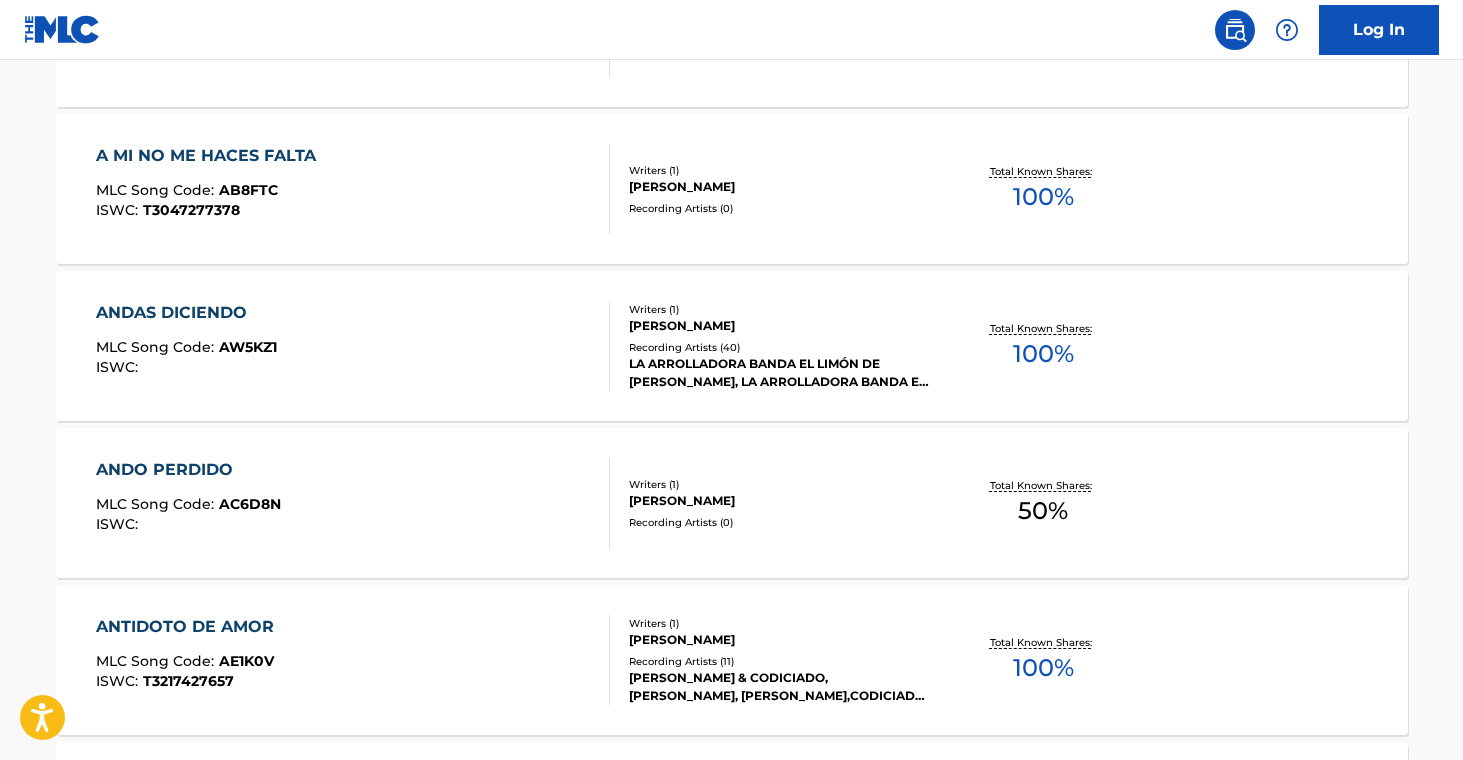 scroll, scrollTop: 1769, scrollLeft: 0, axis: vertical 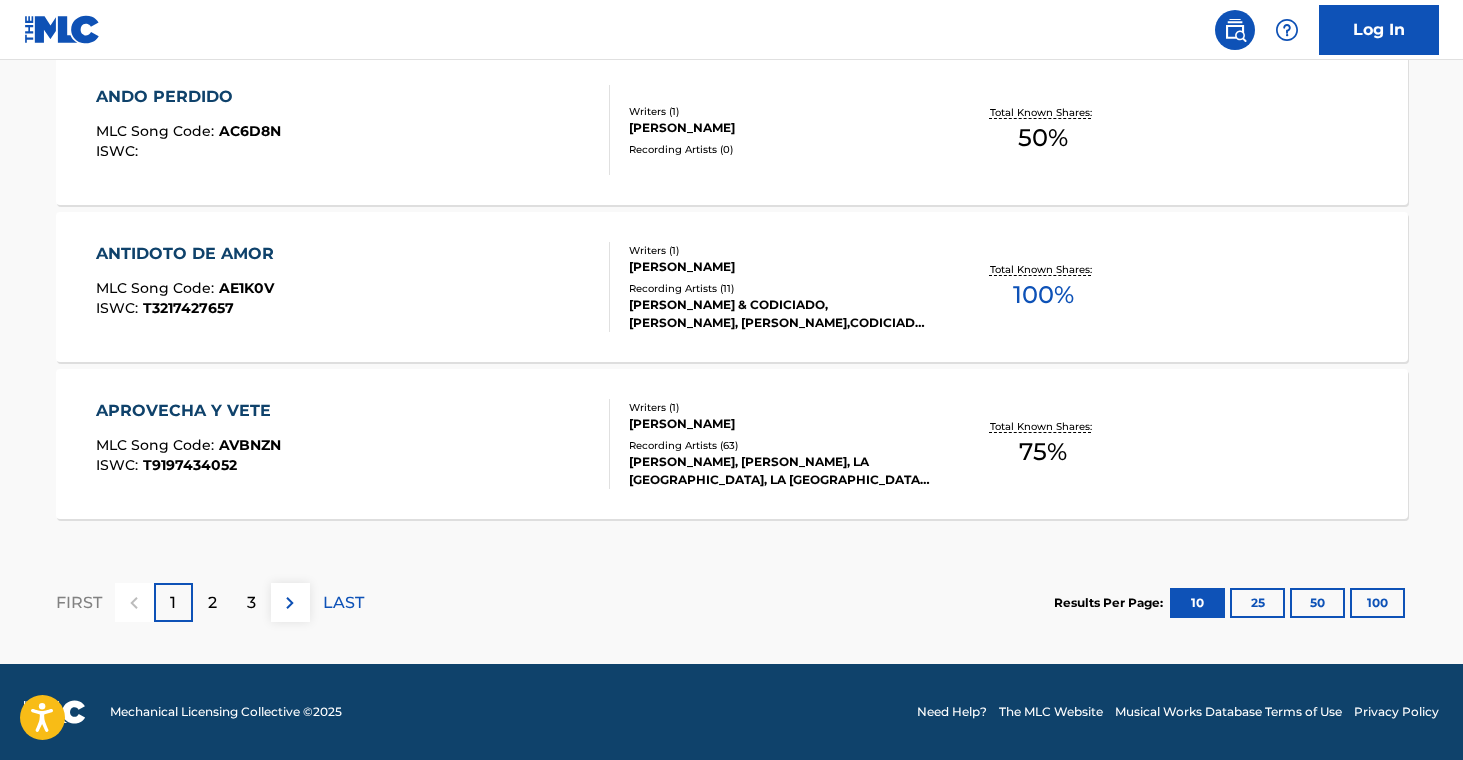 click on "ANTIDOTO DE AMOR MLC Song Code : AE1K0V ISWC : T3217427657" at bounding box center [353, 287] 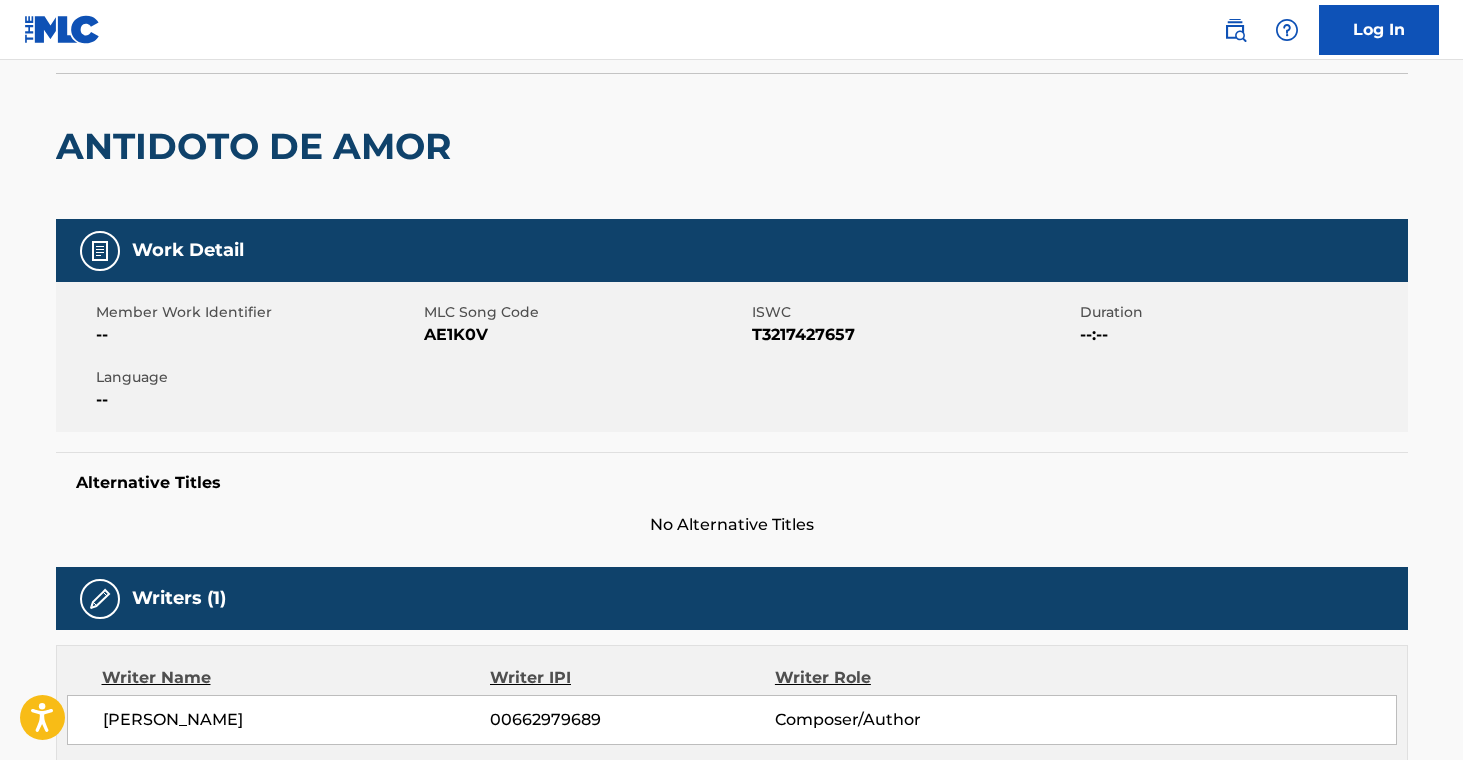 scroll, scrollTop: 0, scrollLeft: 0, axis: both 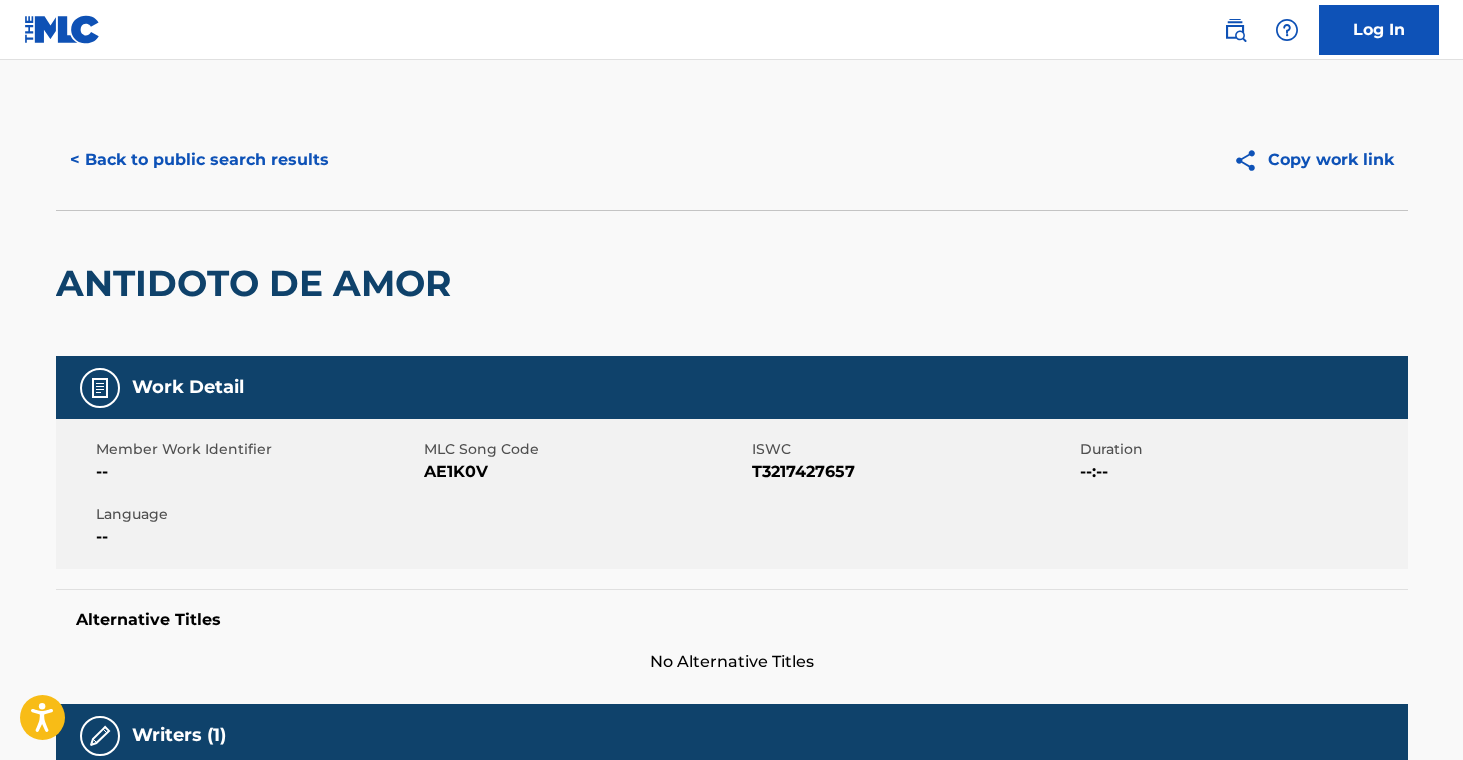 click on "< Back to public search results" at bounding box center [199, 160] 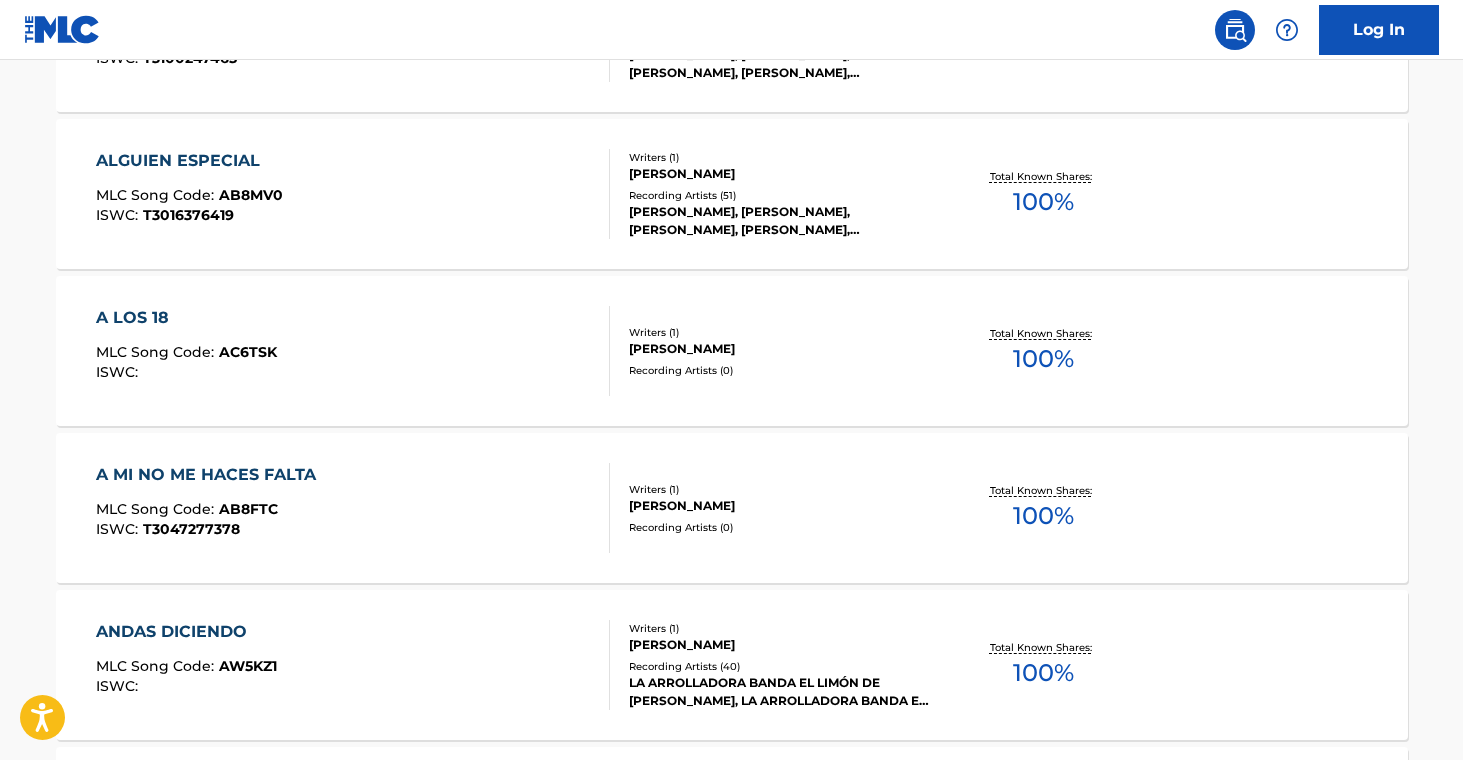 scroll, scrollTop: 1769, scrollLeft: 0, axis: vertical 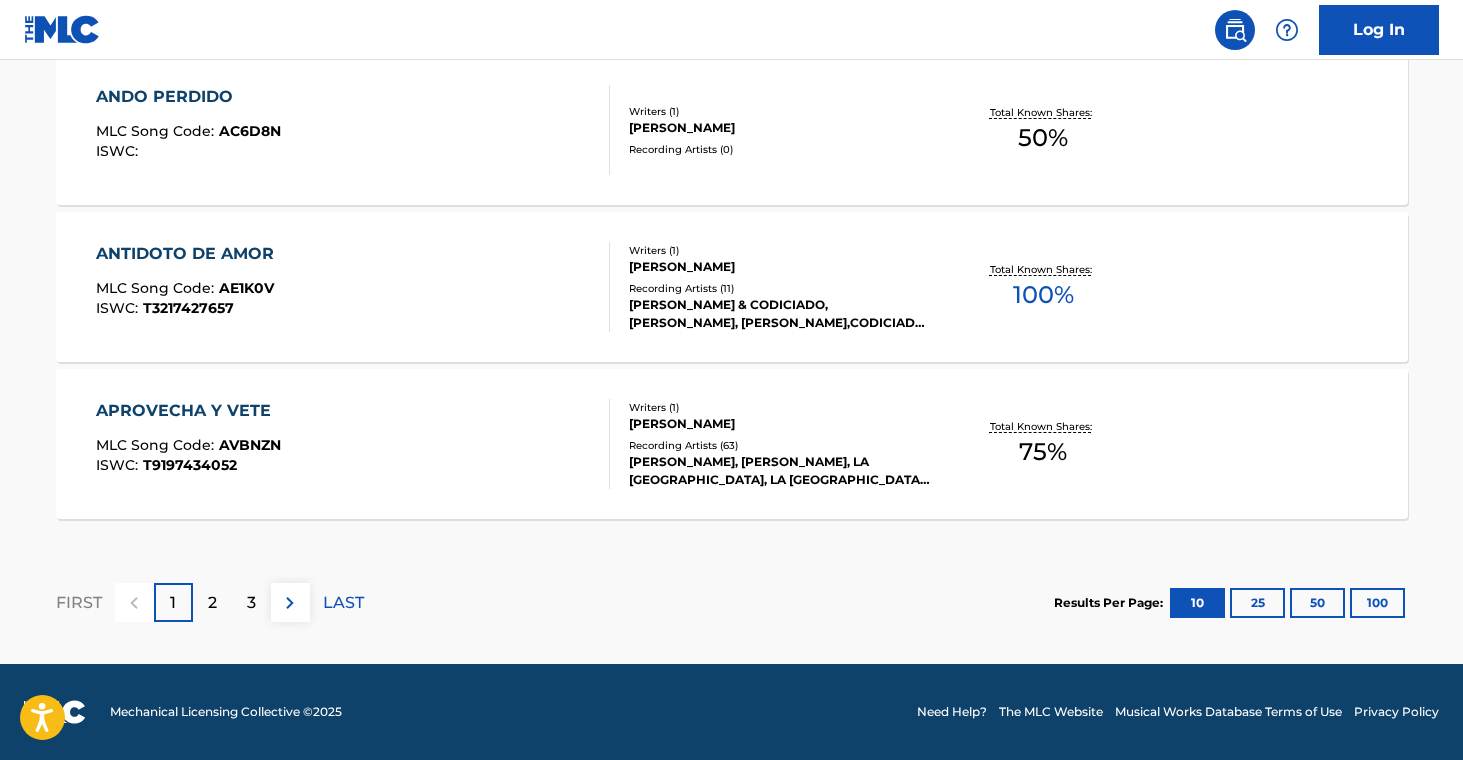 click on "50" at bounding box center (1317, 603) 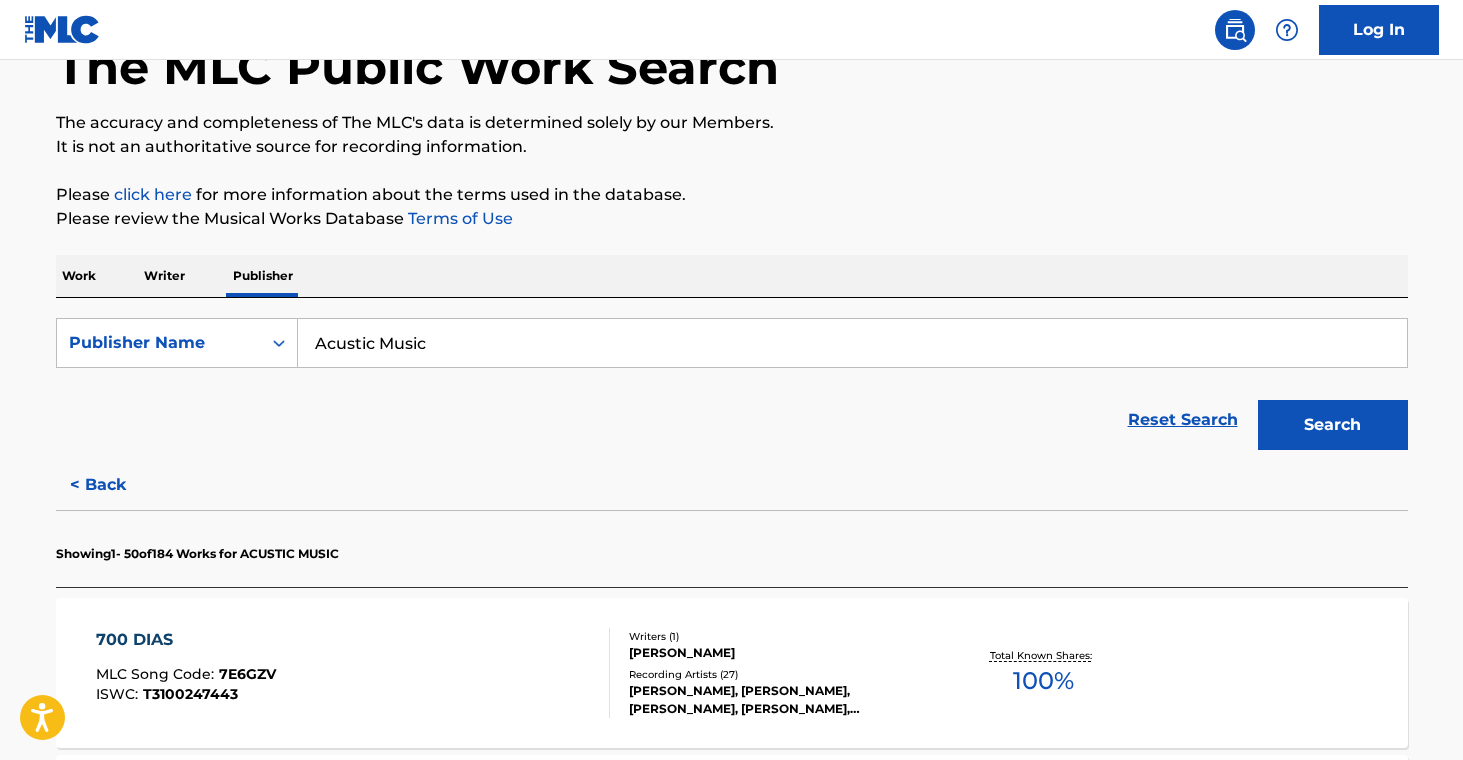 scroll, scrollTop: 1769, scrollLeft: 0, axis: vertical 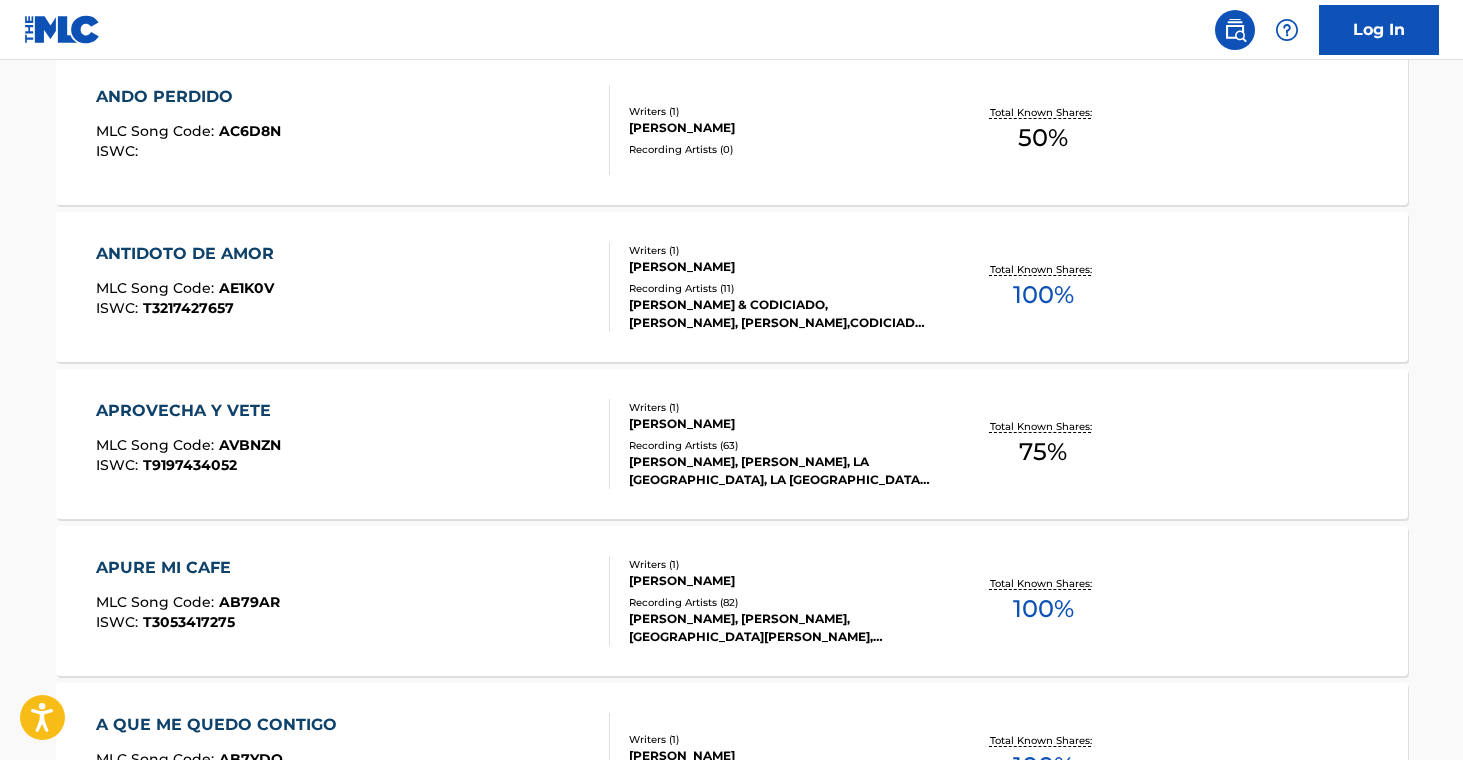 click on "Recording Artists ( 82 )" at bounding box center (780, 602) 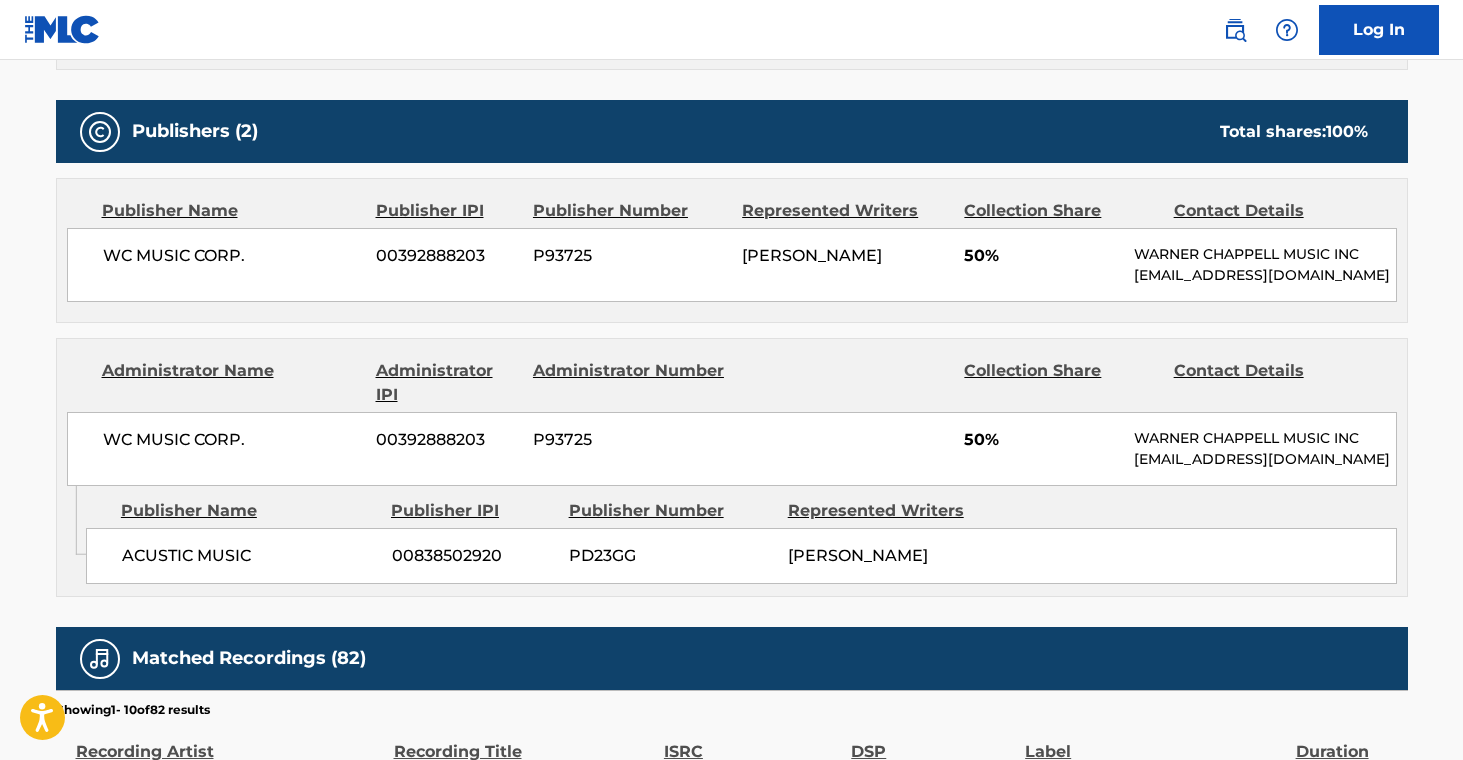 scroll, scrollTop: 0, scrollLeft: 0, axis: both 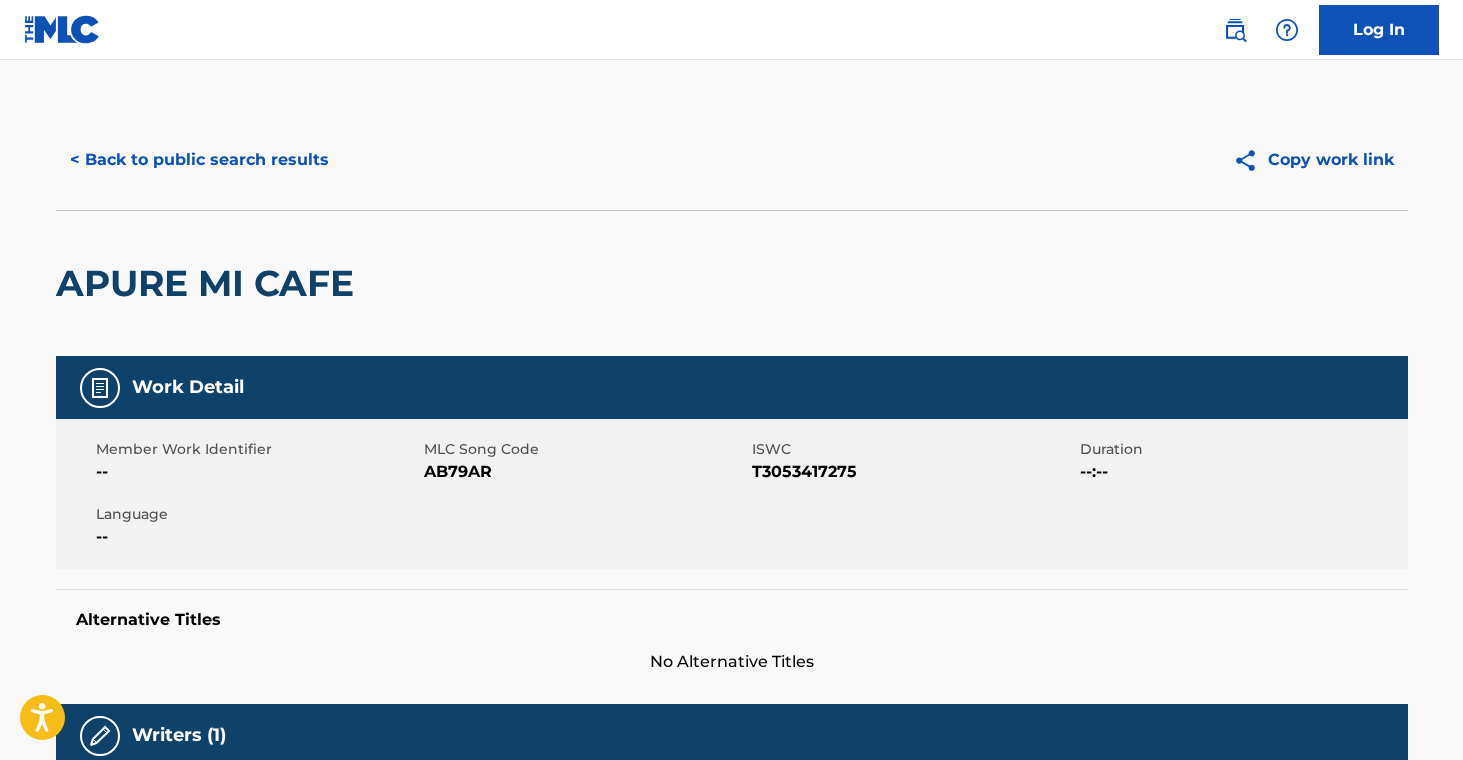 click on "< Back to public search results" at bounding box center [199, 160] 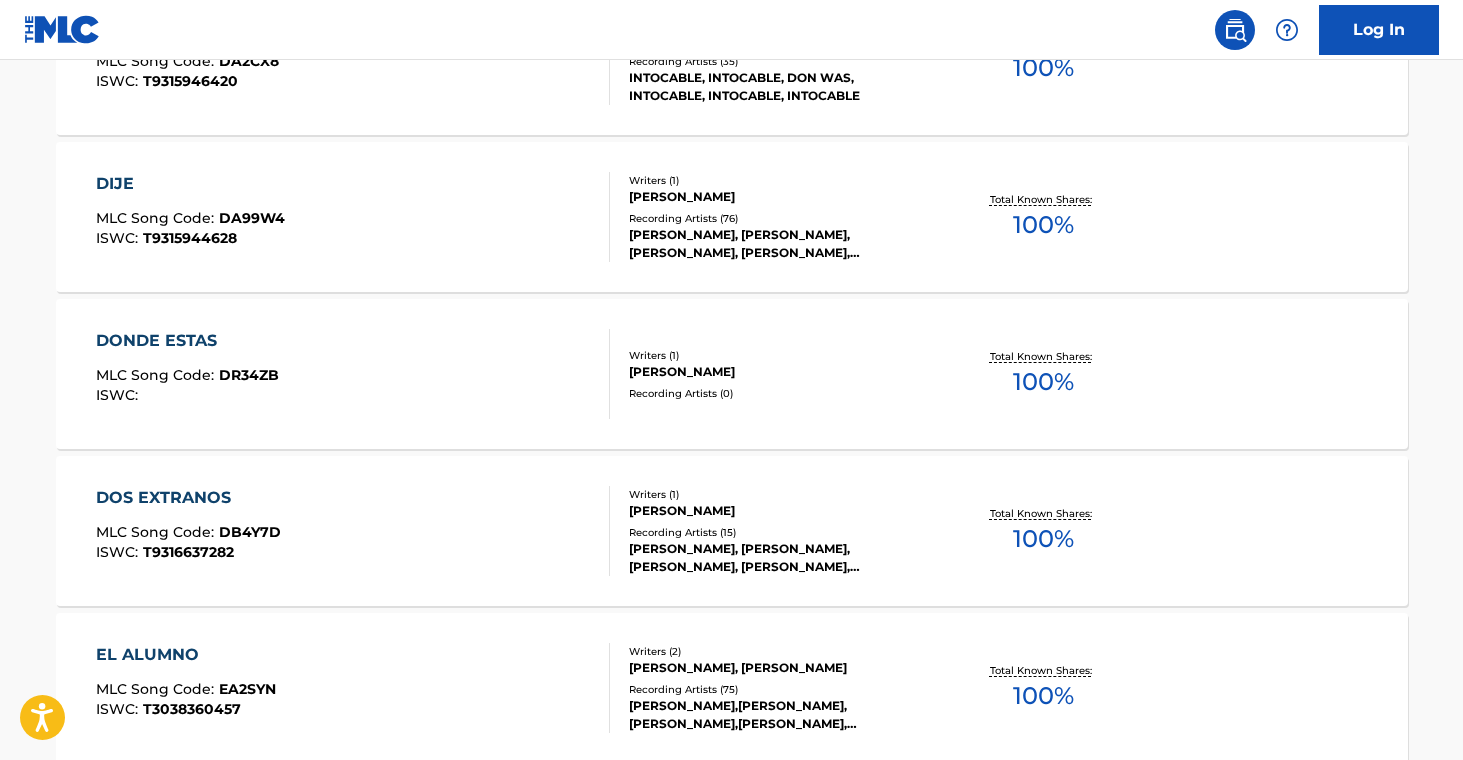 scroll, scrollTop: 8049, scrollLeft: 0, axis: vertical 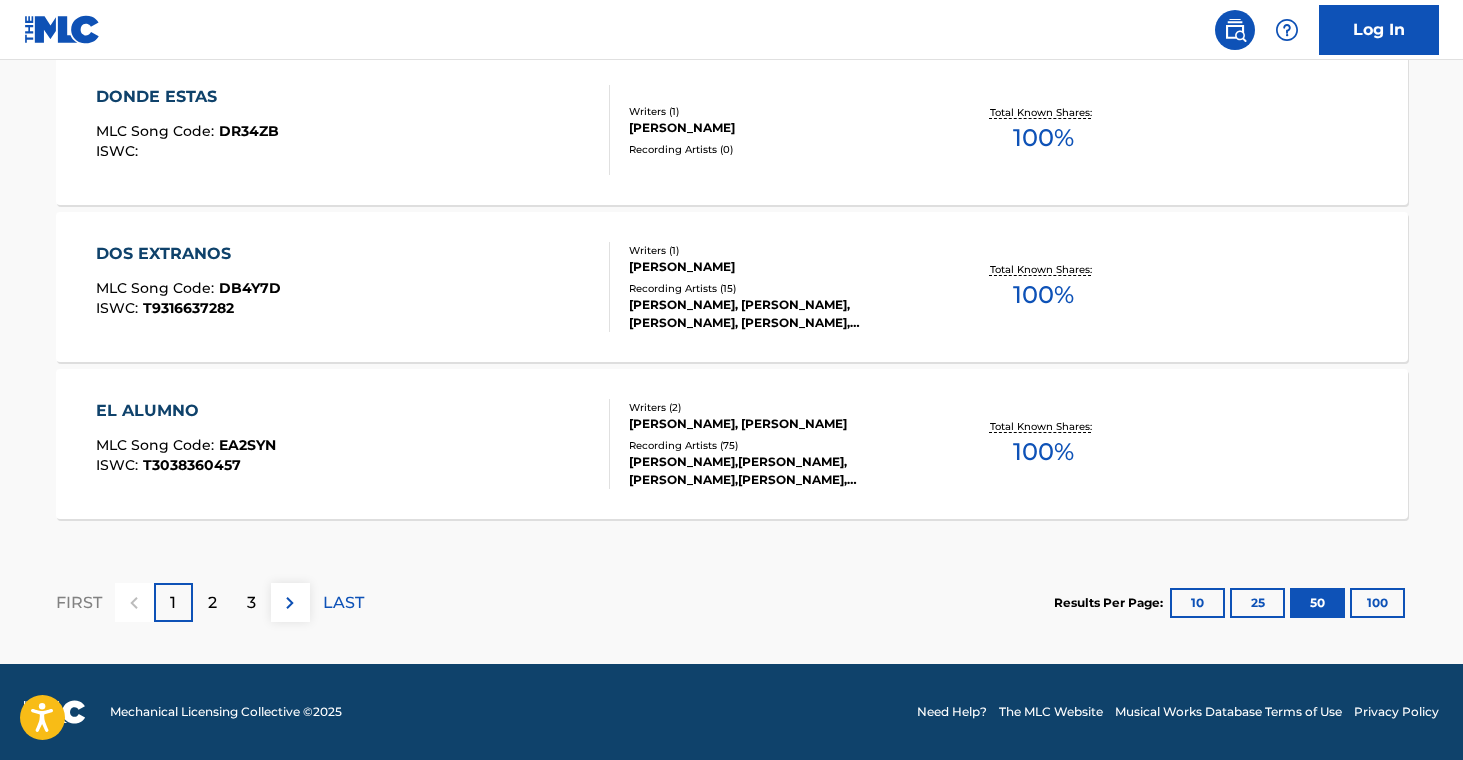 click on "[PERSON_NAME],[PERSON_NAME], [PERSON_NAME],[PERSON_NAME], [PERSON_NAME] & [PERSON_NAME], [PERSON_NAME], [PERSON_NAME], [PERSON_NAME]" at bounding box center (780, 471) 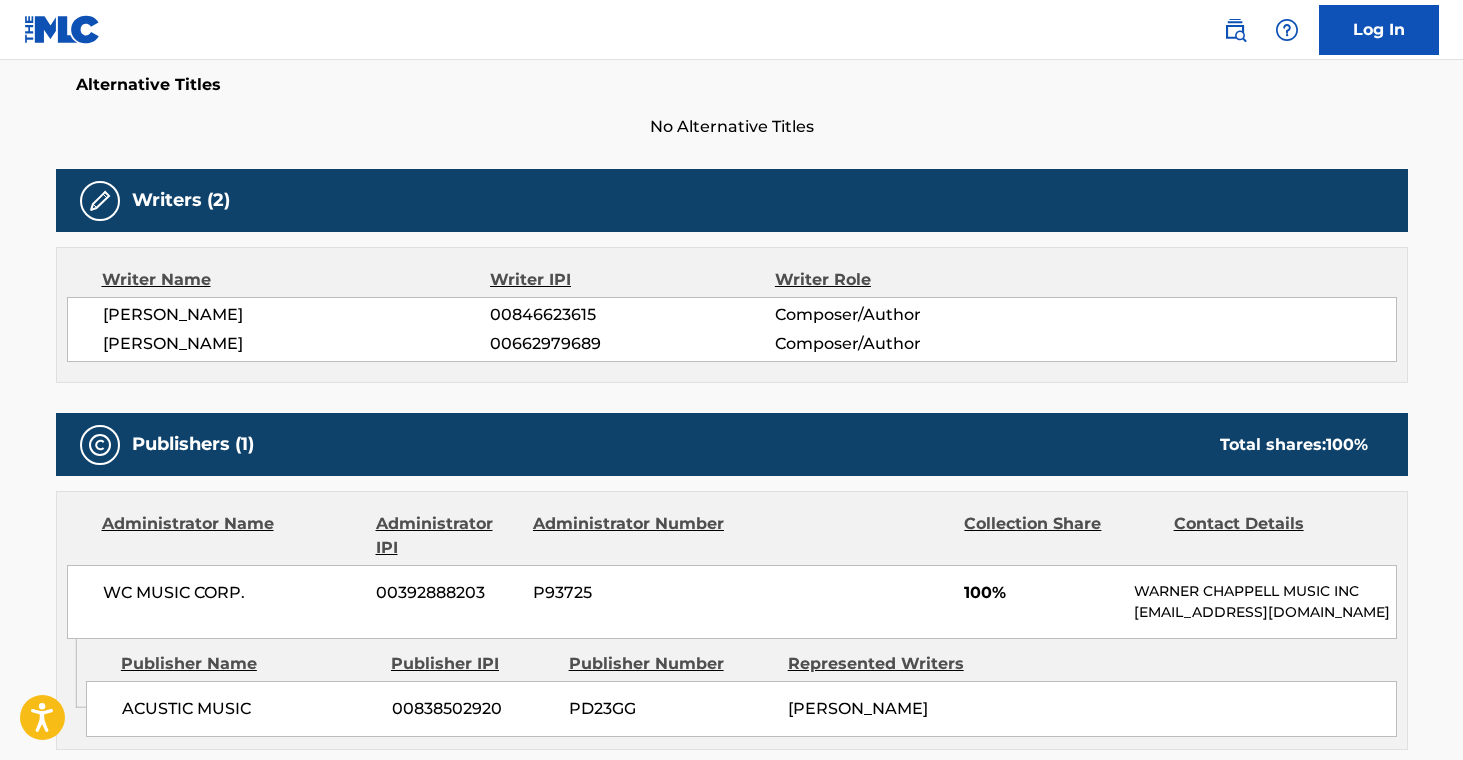 scroll, scrollTop: 665, scrollLeft: 0, axis: vertical 